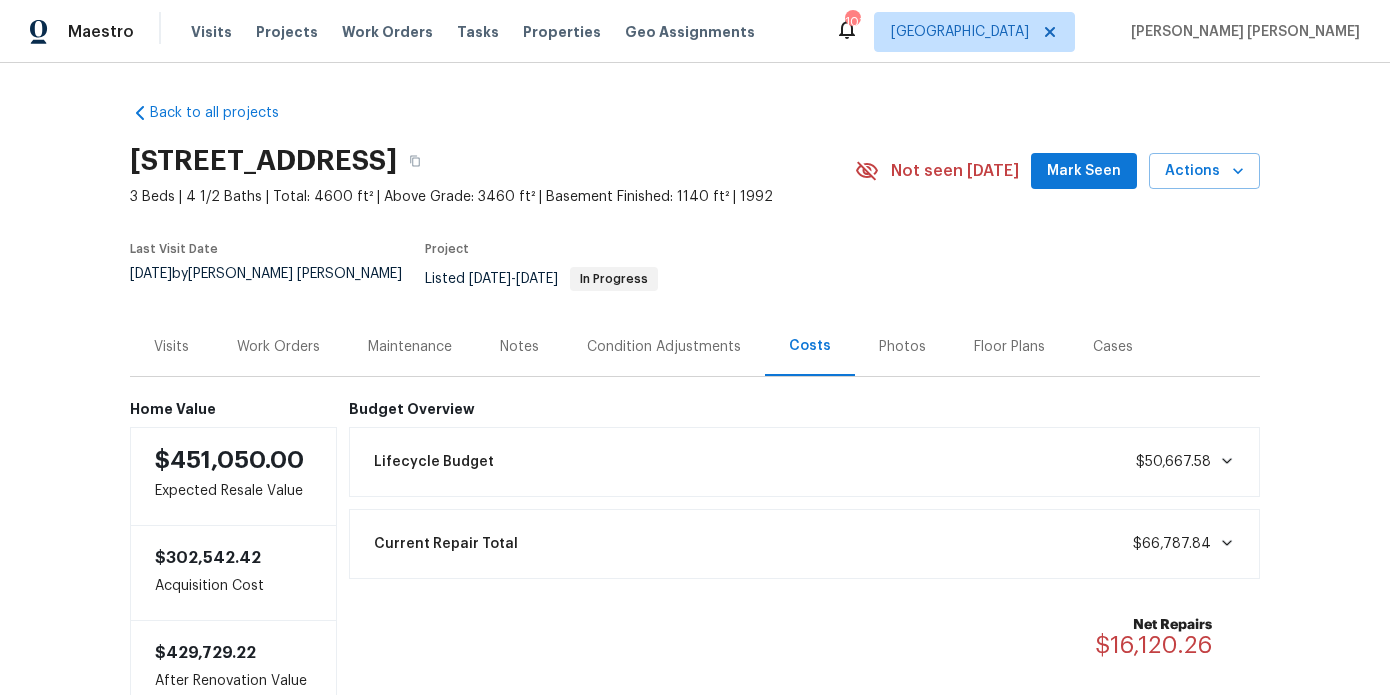 scroll, scrollTop: 0, scrollLeft: 0, axis: both 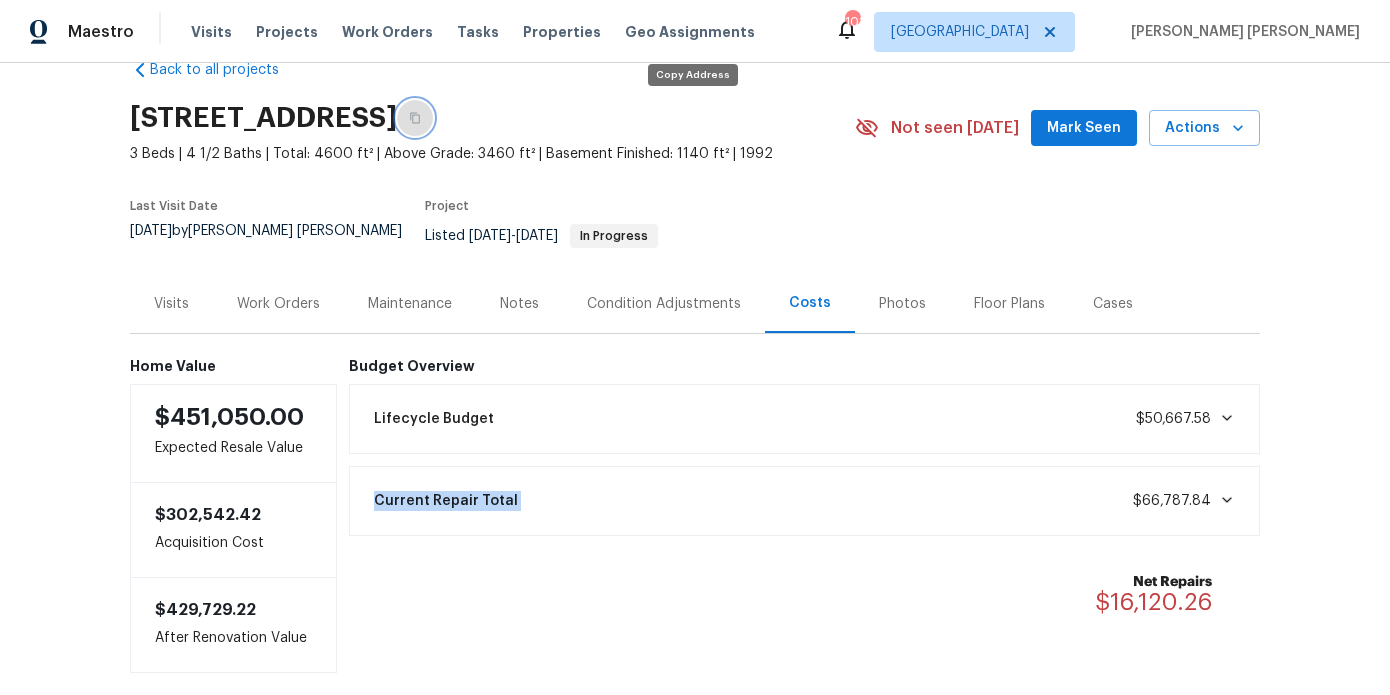 click 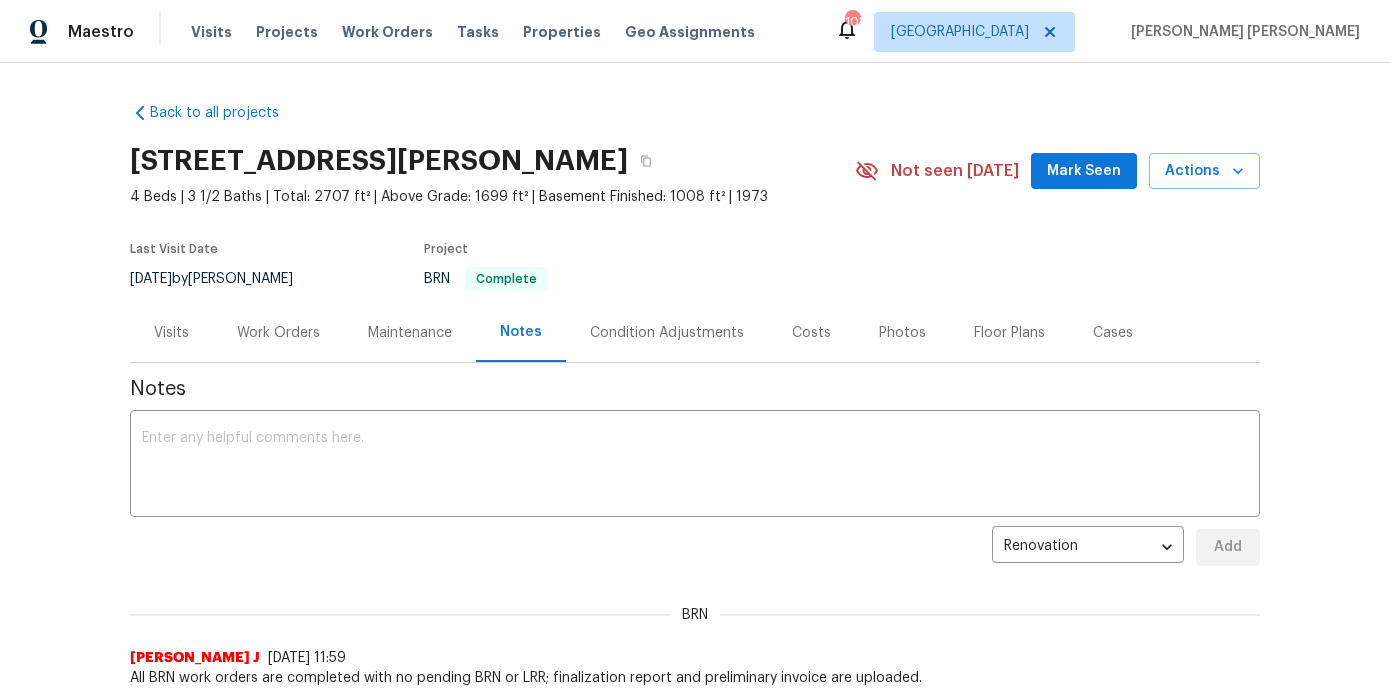 scroll, scrollTop: 3, scrollLeft: 0, axis: vertical 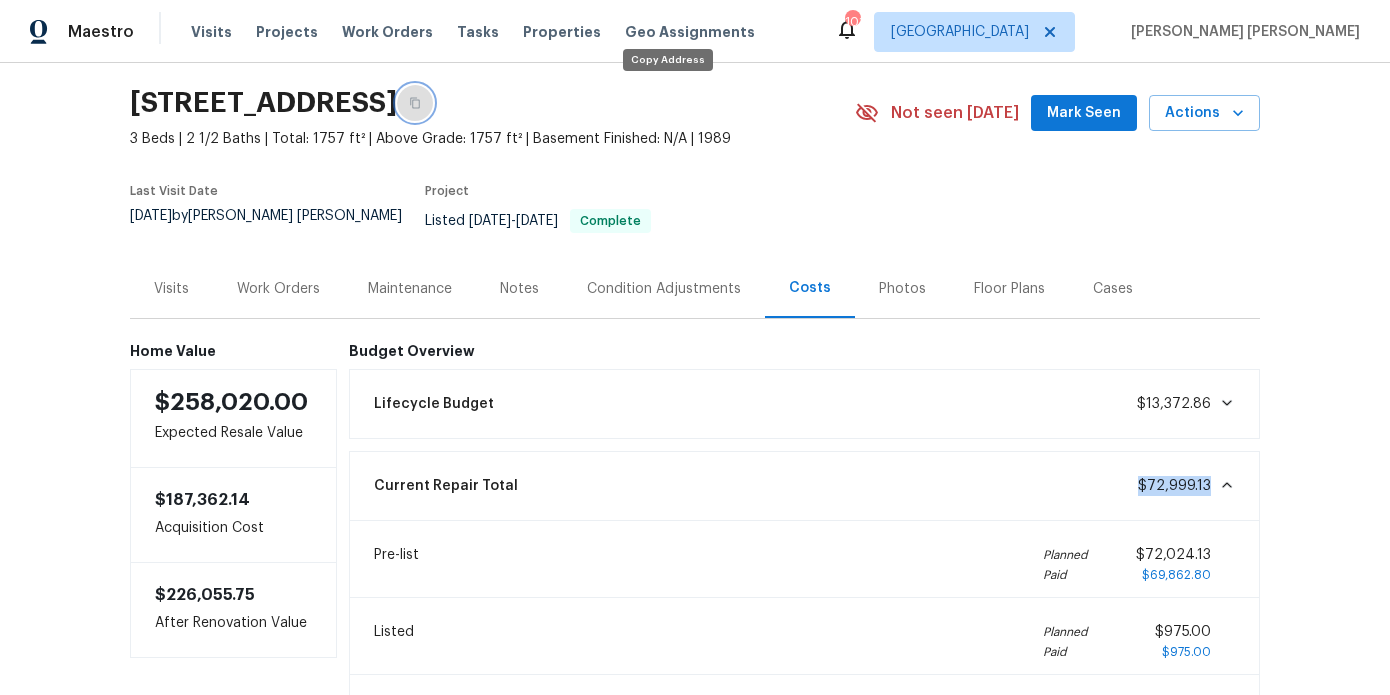 click 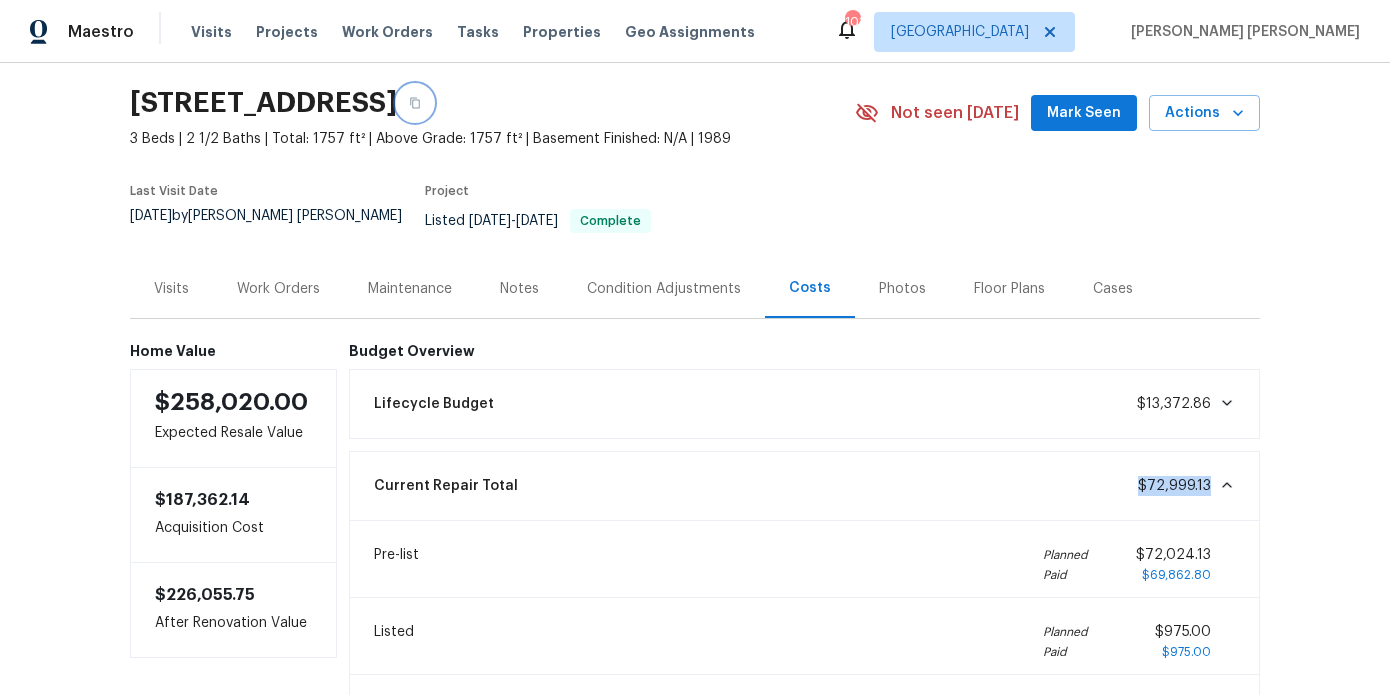 type 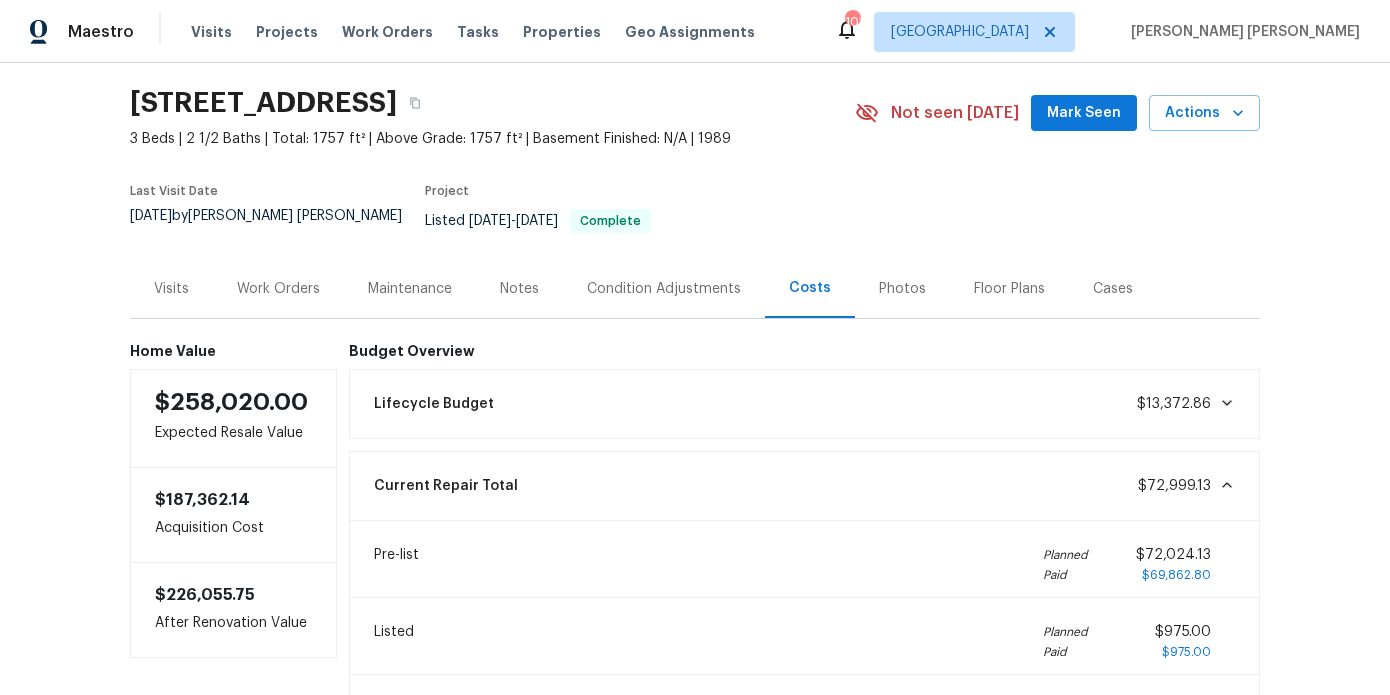 click on "Visits" at bounding box center [171, 289] 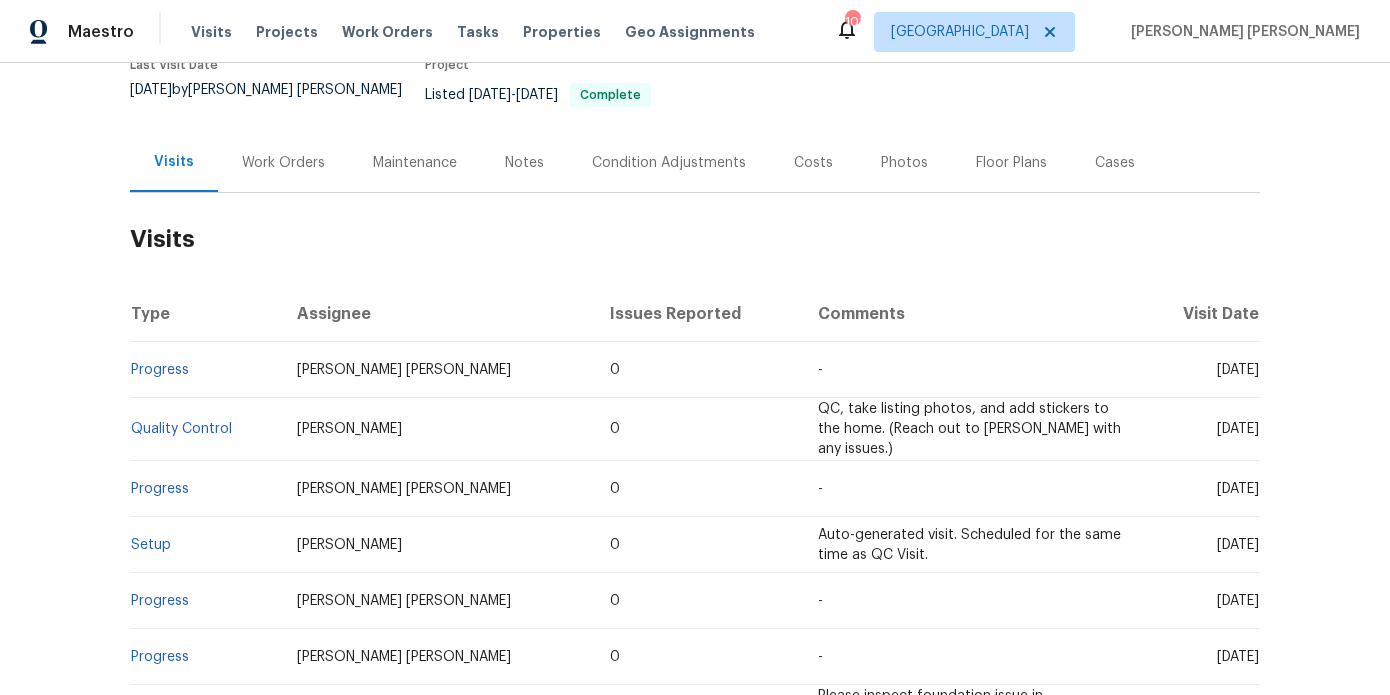 scroll, scrollTop: 185, scrollLeft: 0, axis: vertical 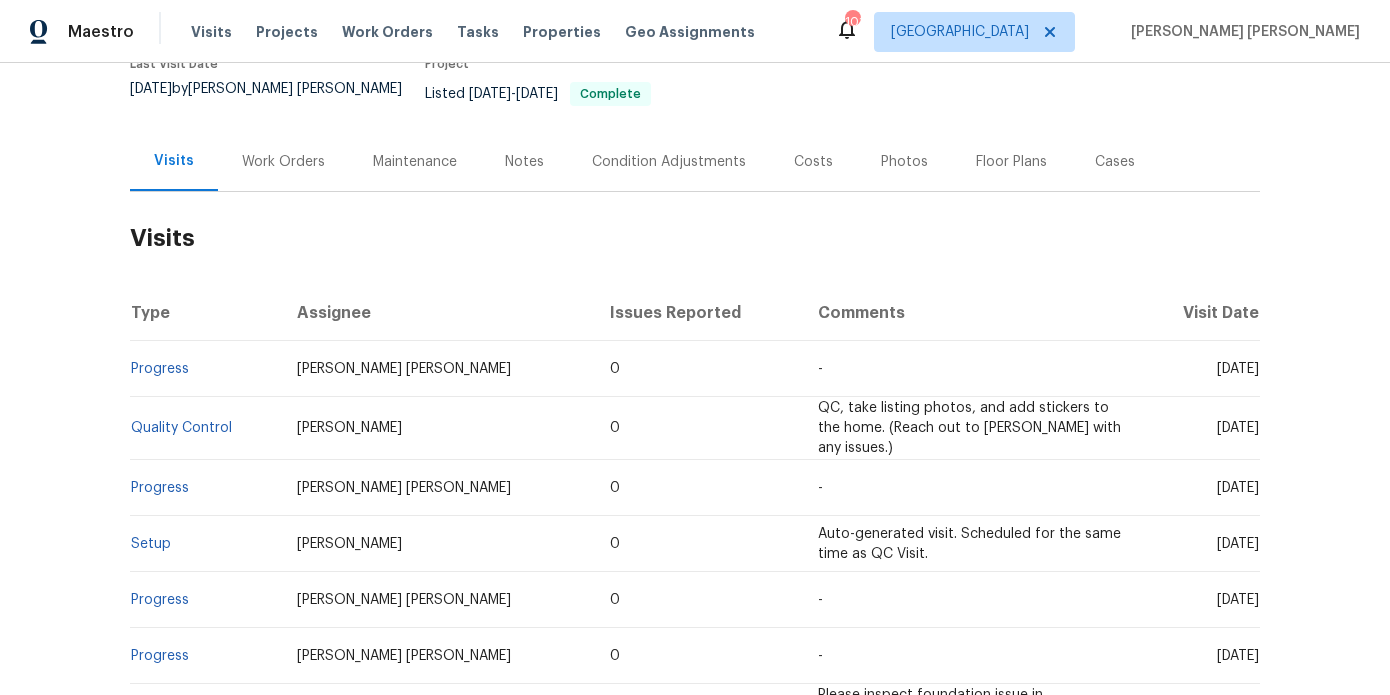 click on "Notes" at bounding box center (524, 162) 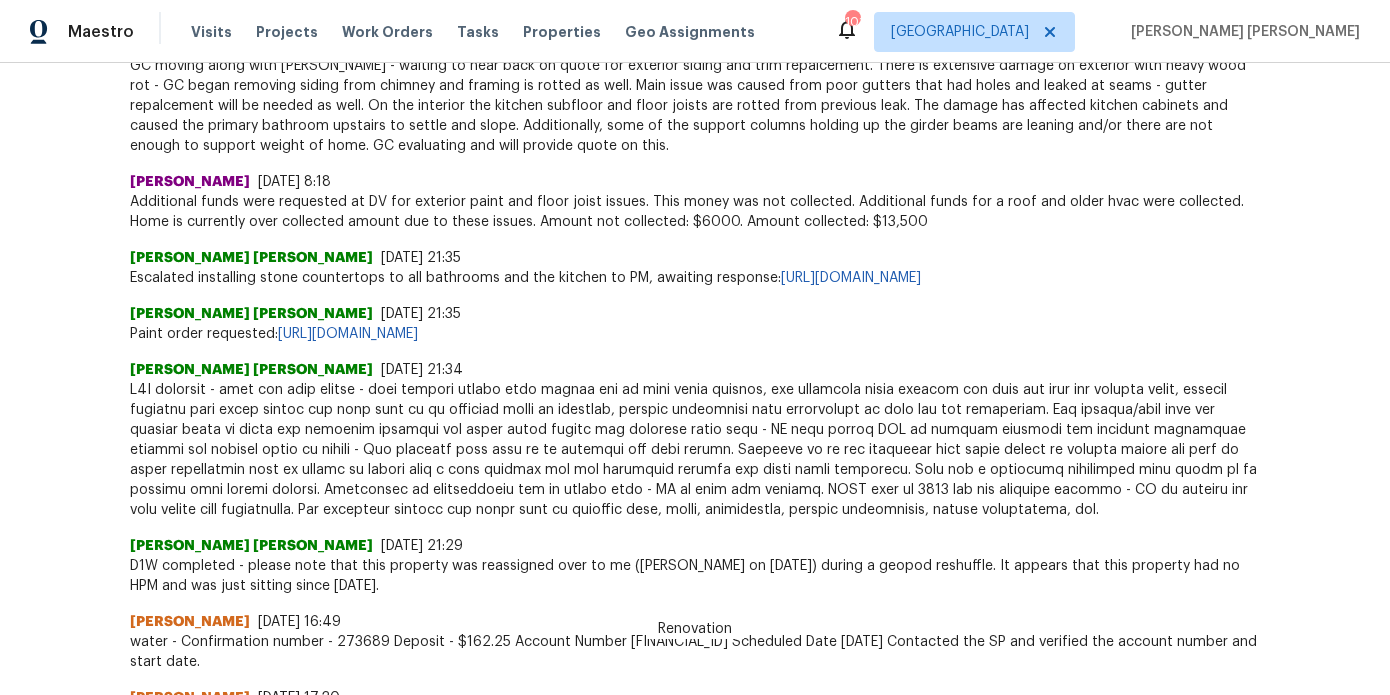 scroll, scrollTop: 1804, scrollLeft: 0, axis: vertical 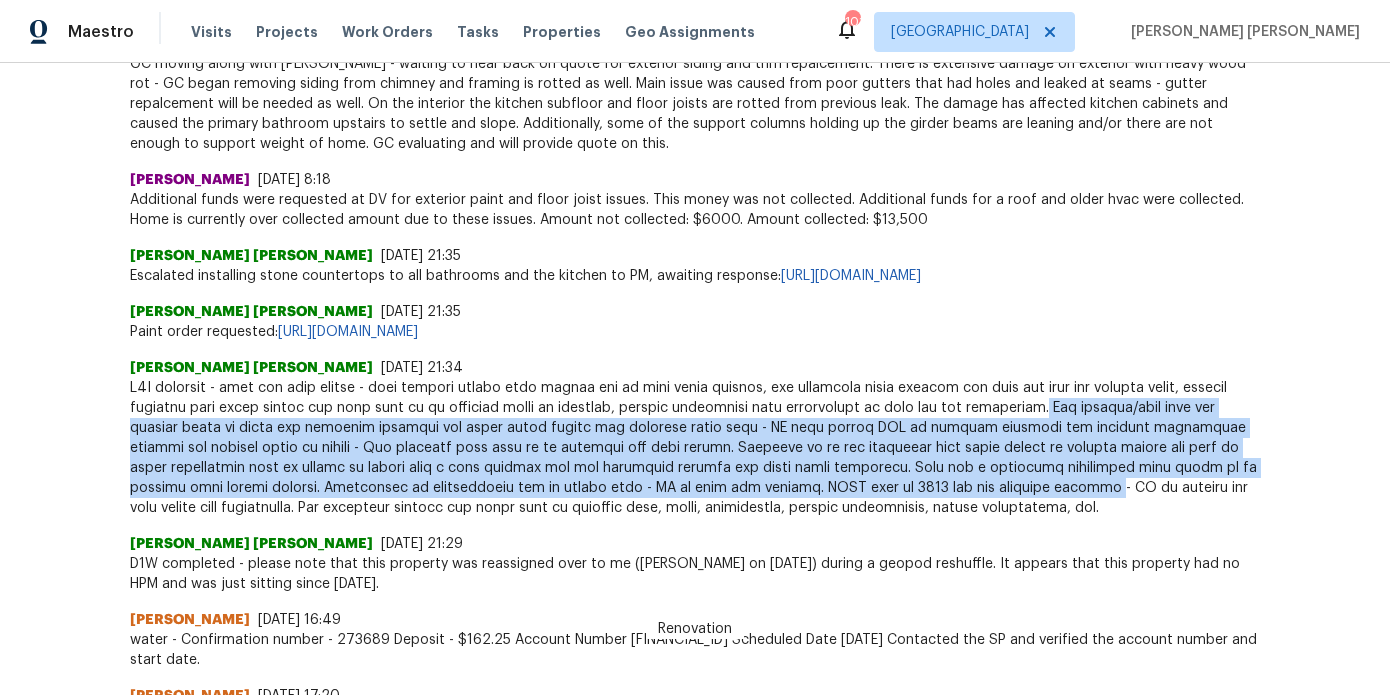 click at bounding box center (695, 448) 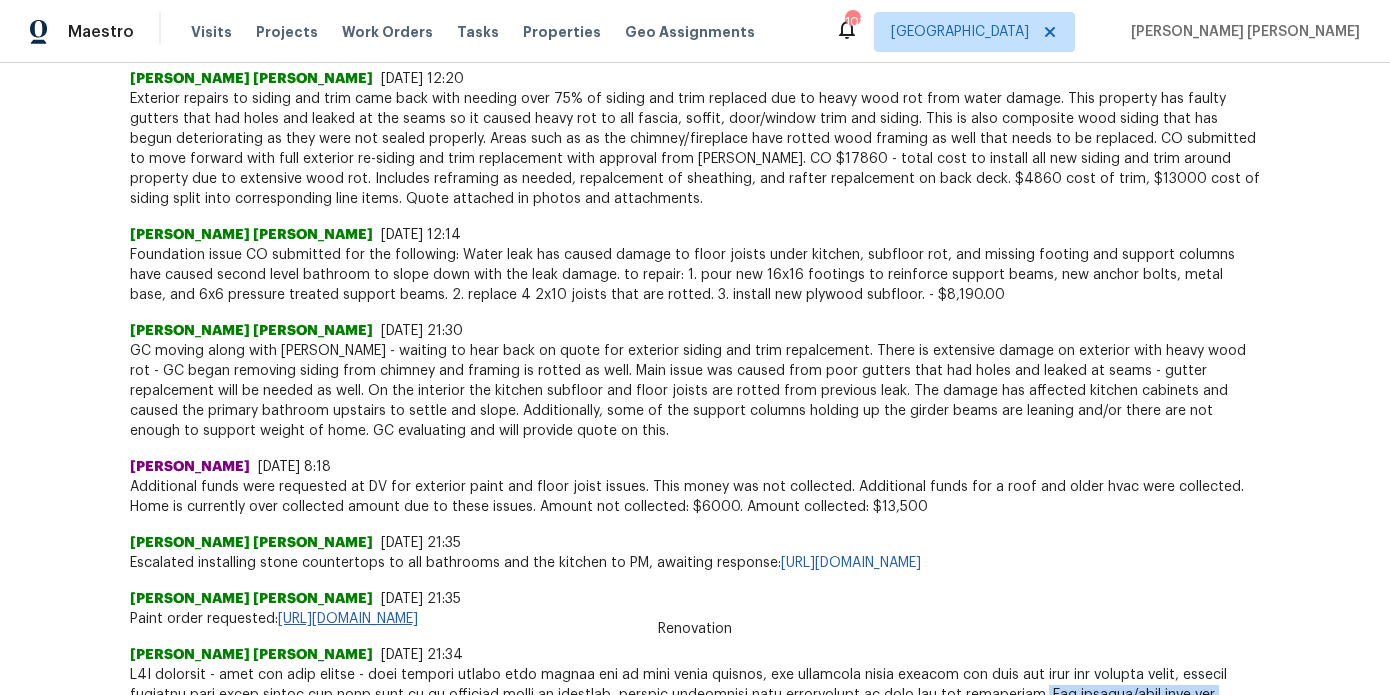 scroll, scrollTop: 1500, scrollLeft: 0, axis: vertical 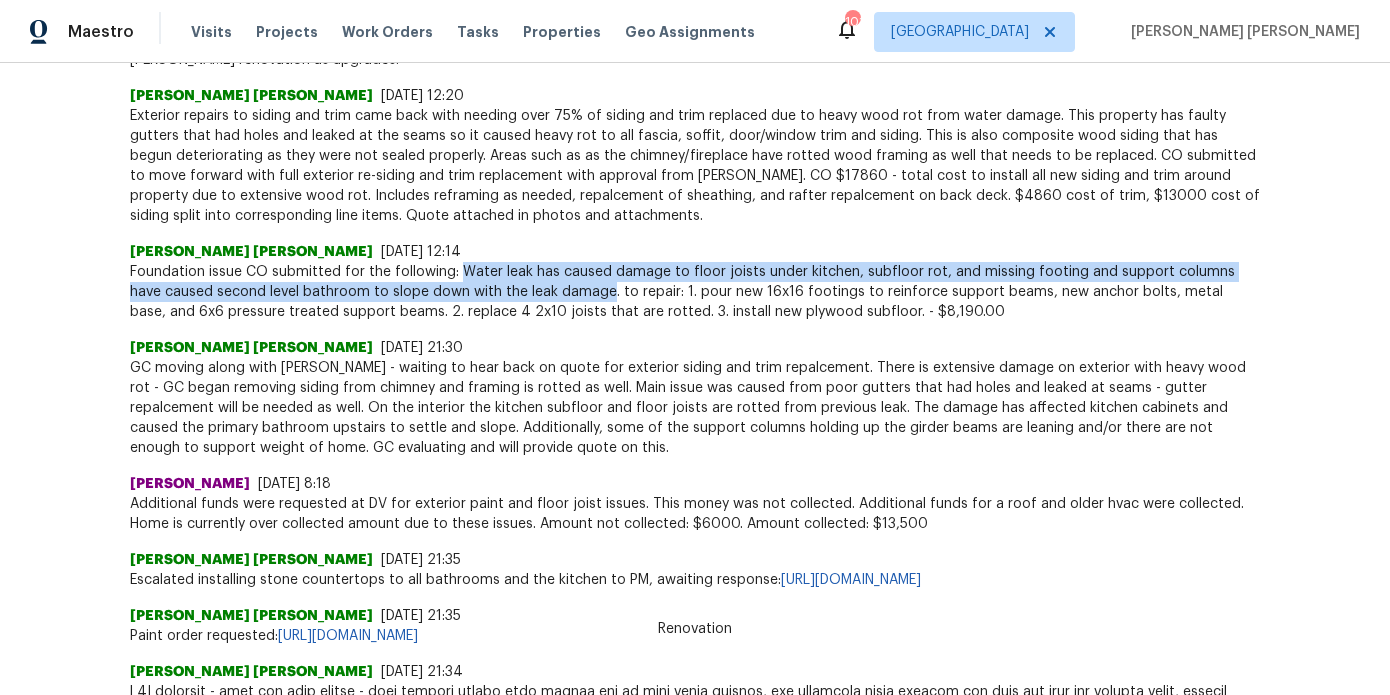 drag, startPoint x: 459, startPoint y: 236, endPoint x: 572, endPoint y: 258, distance: 115.12167 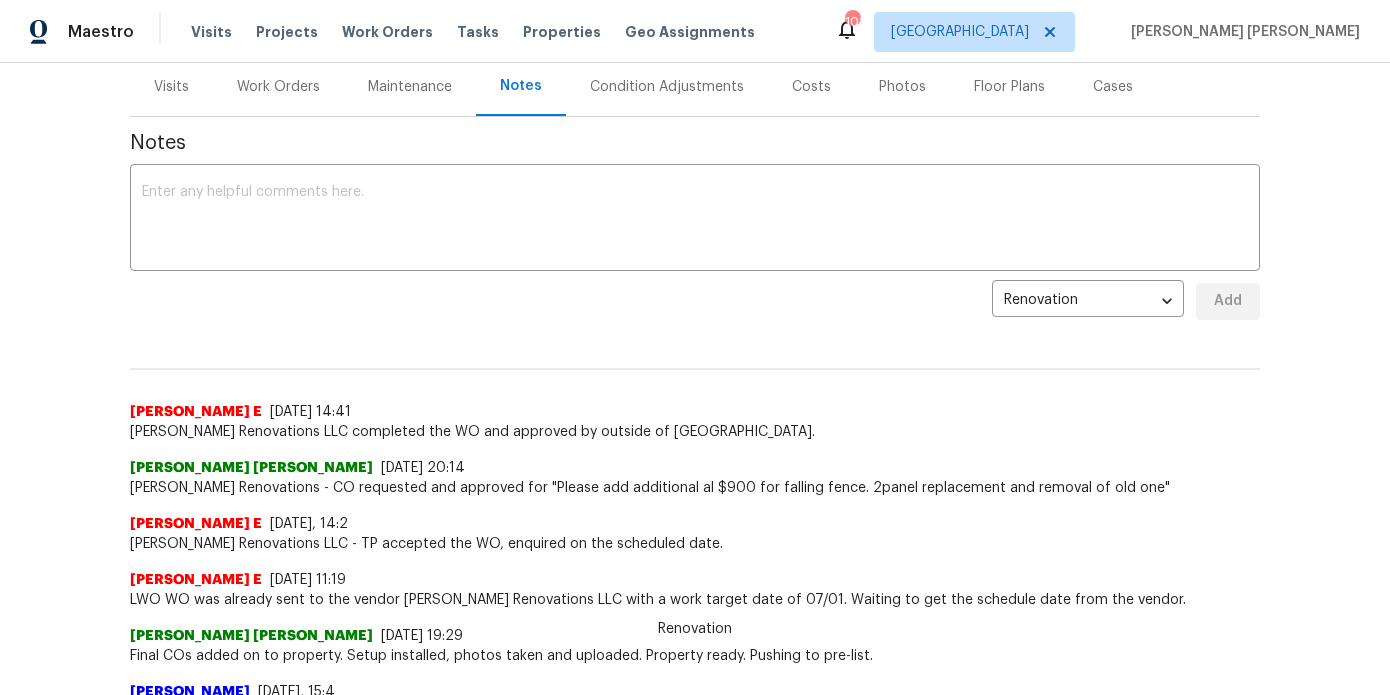 scroll, scrollTop: 0, scrollLeft: 0, axis: both 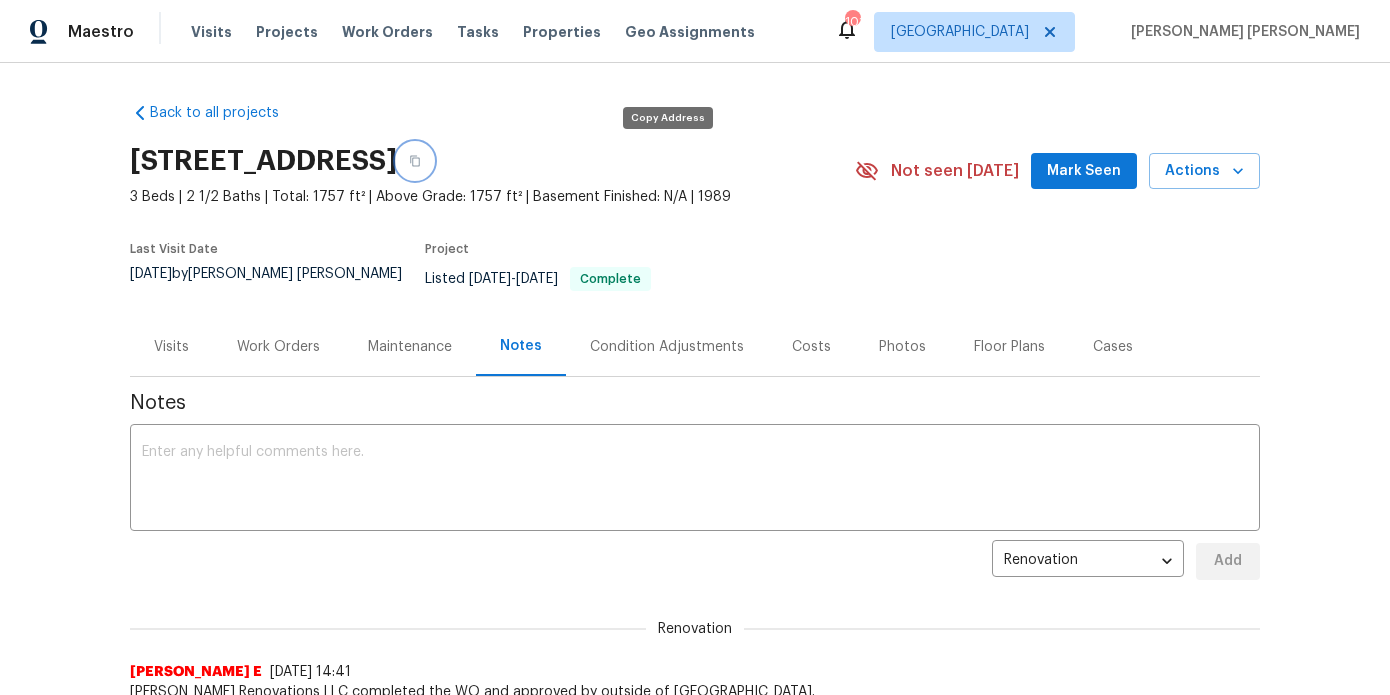 click at bounding box center [415, 161] 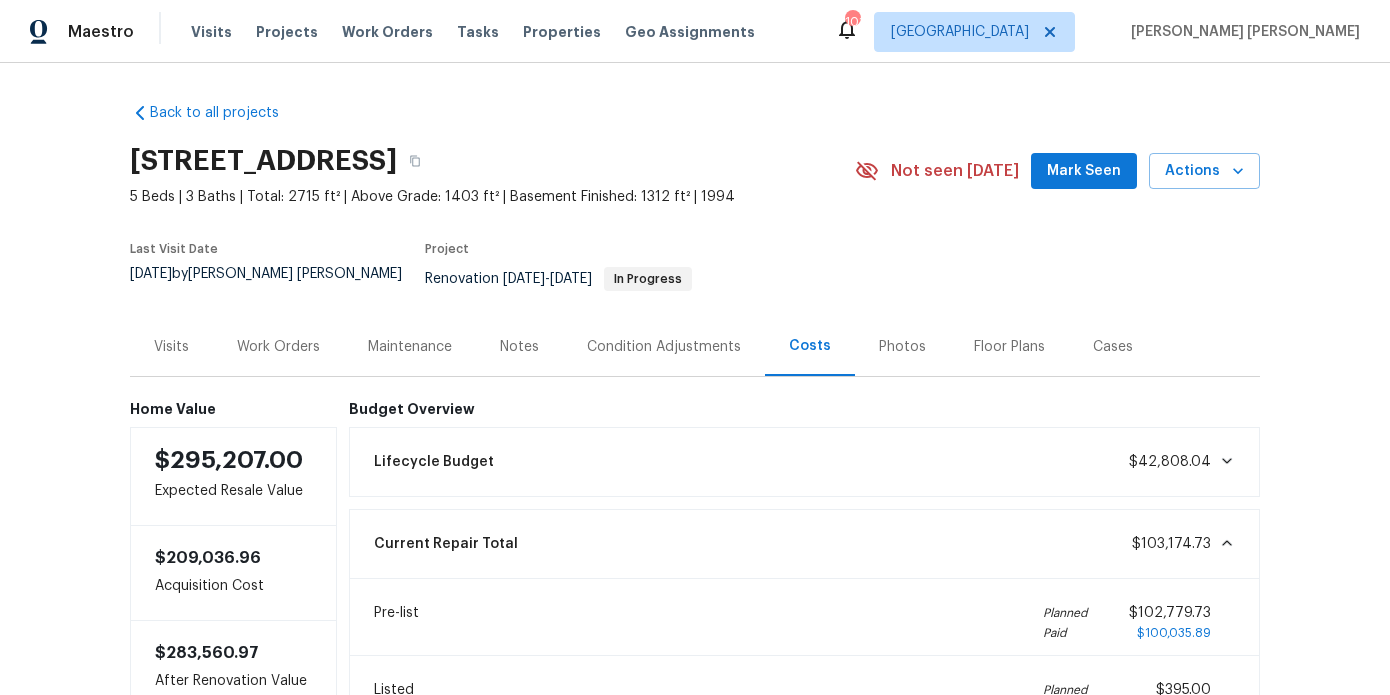 scroll, scrollTop: 0, scrollLeft: 0, axis: both 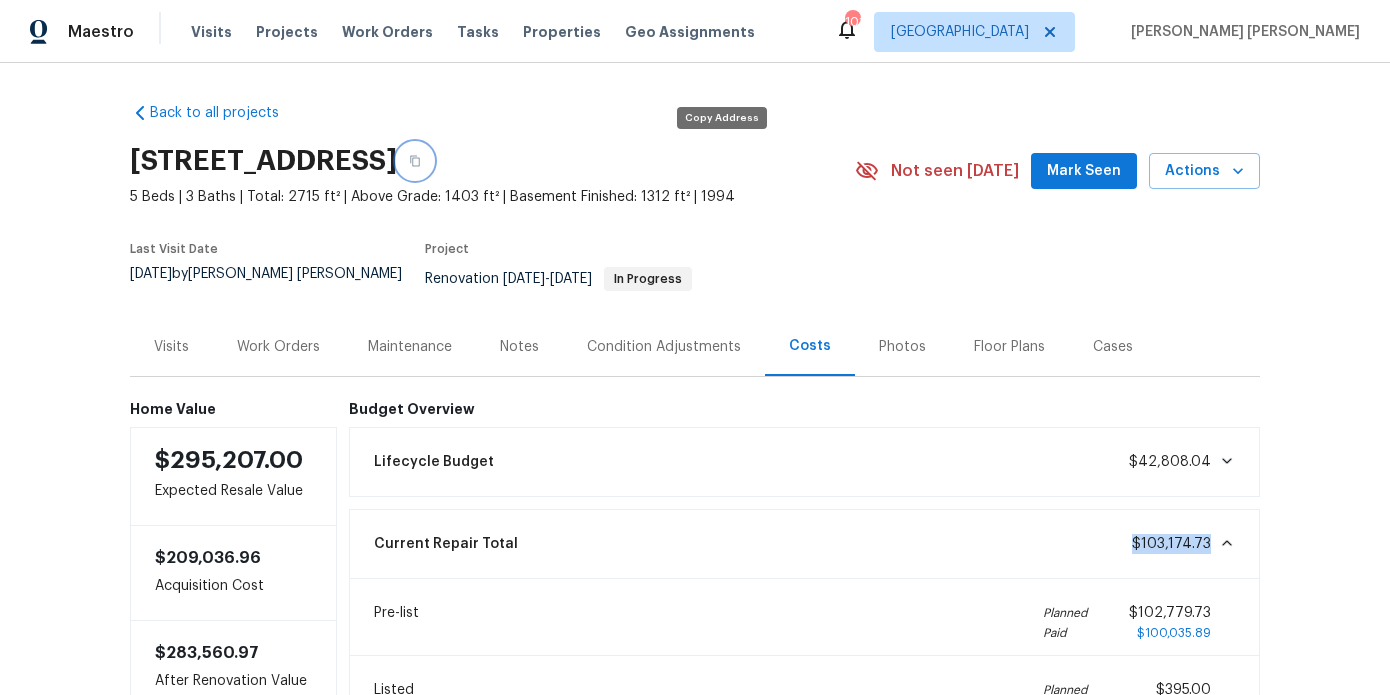 click at bounding box center (415, 161) 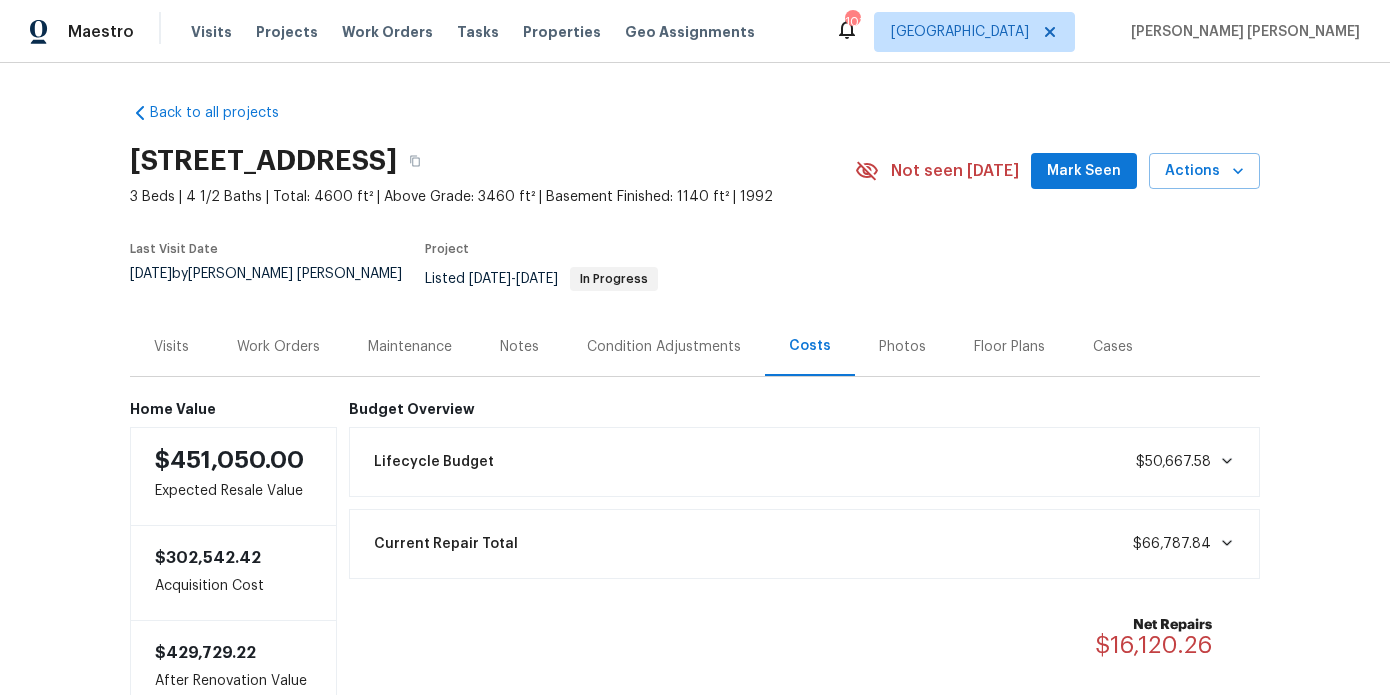 scroll, scrollTop: 0, scrollLeft: 0, axis: both 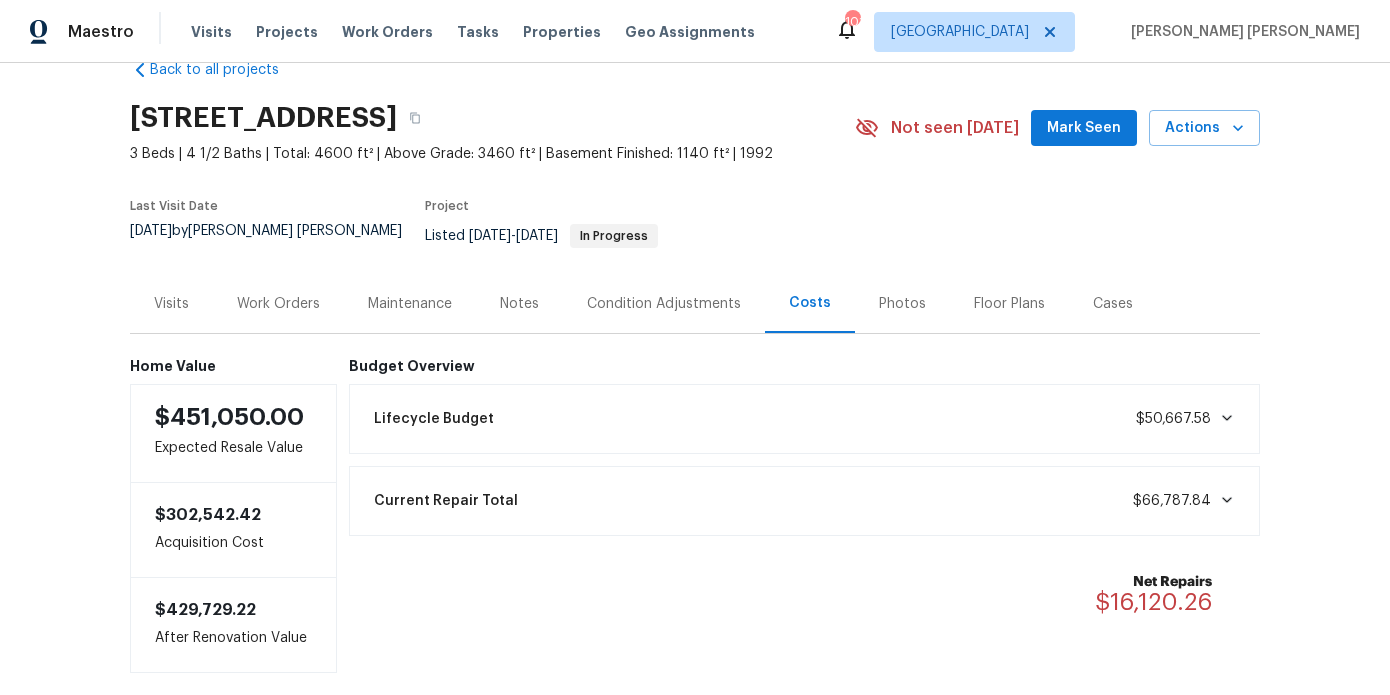 click on "Work Orders" at bounding box center [278, 304] 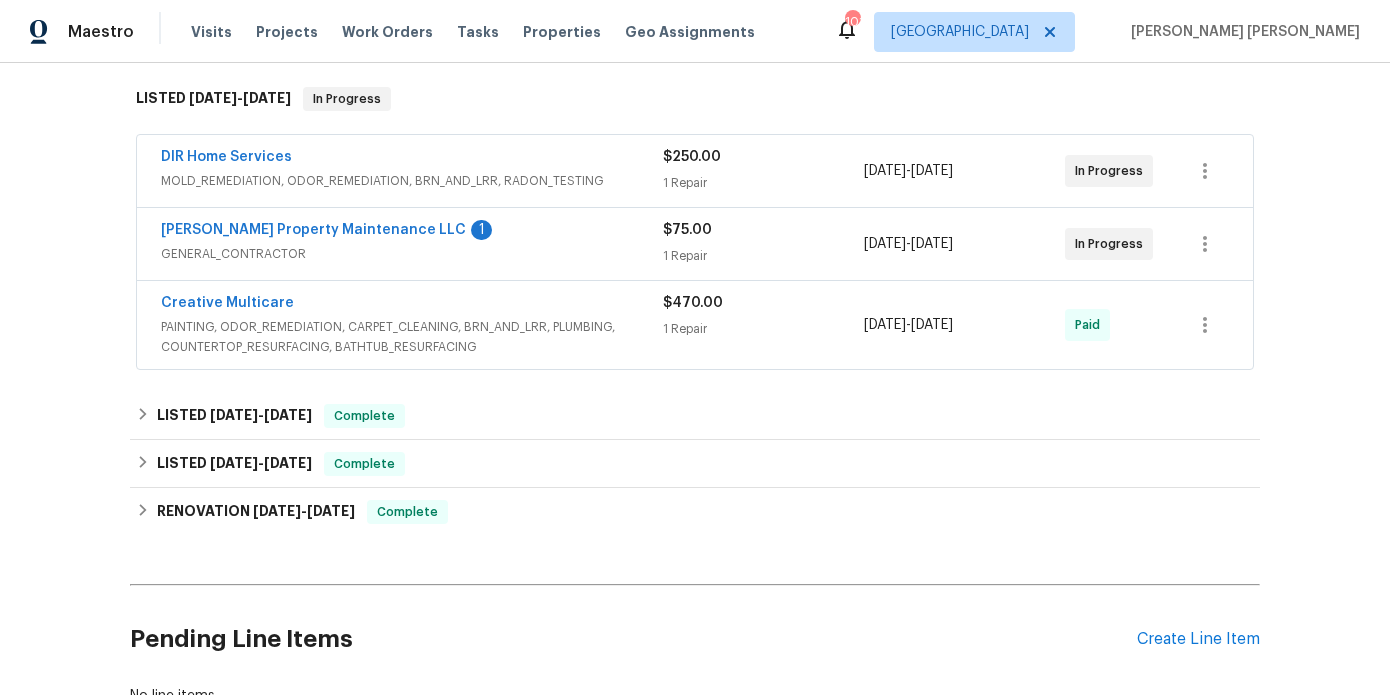 scroll, scrollTop: 329, scrollLeft: 0, axis: vertical 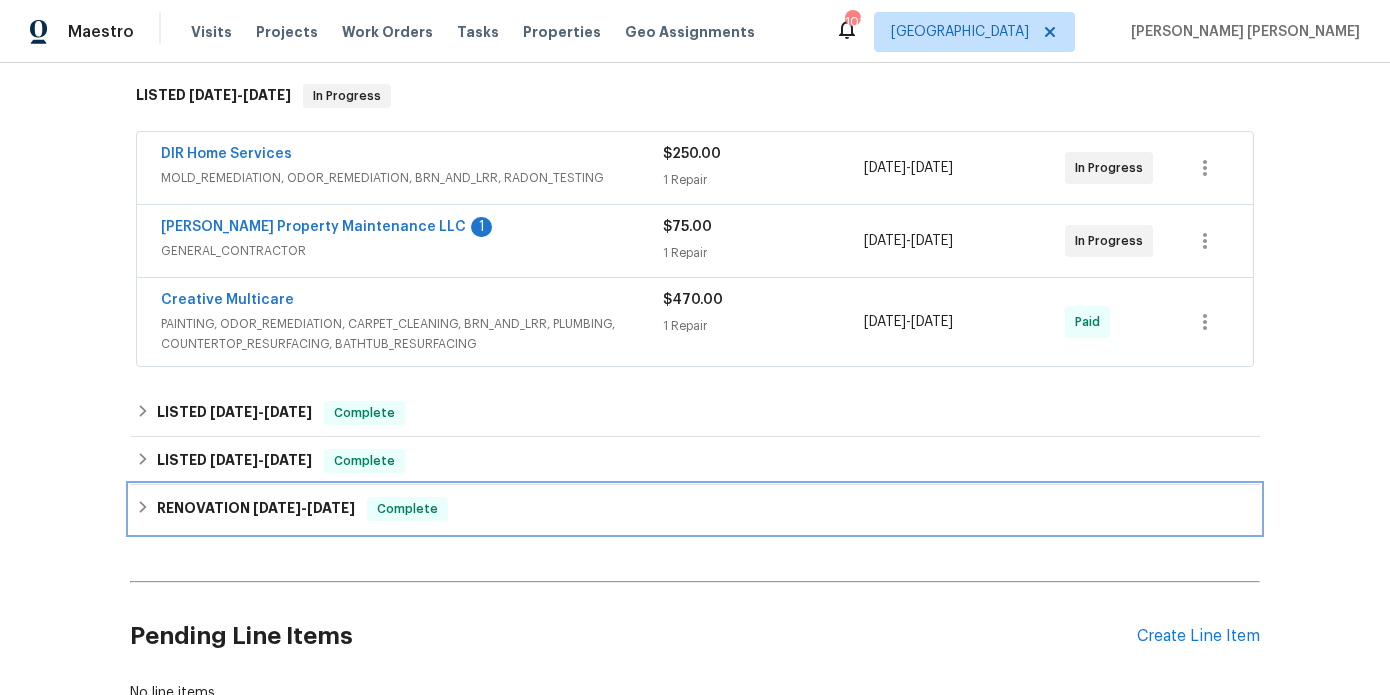 click on "2/24/25" at bounding box center (277, 508) 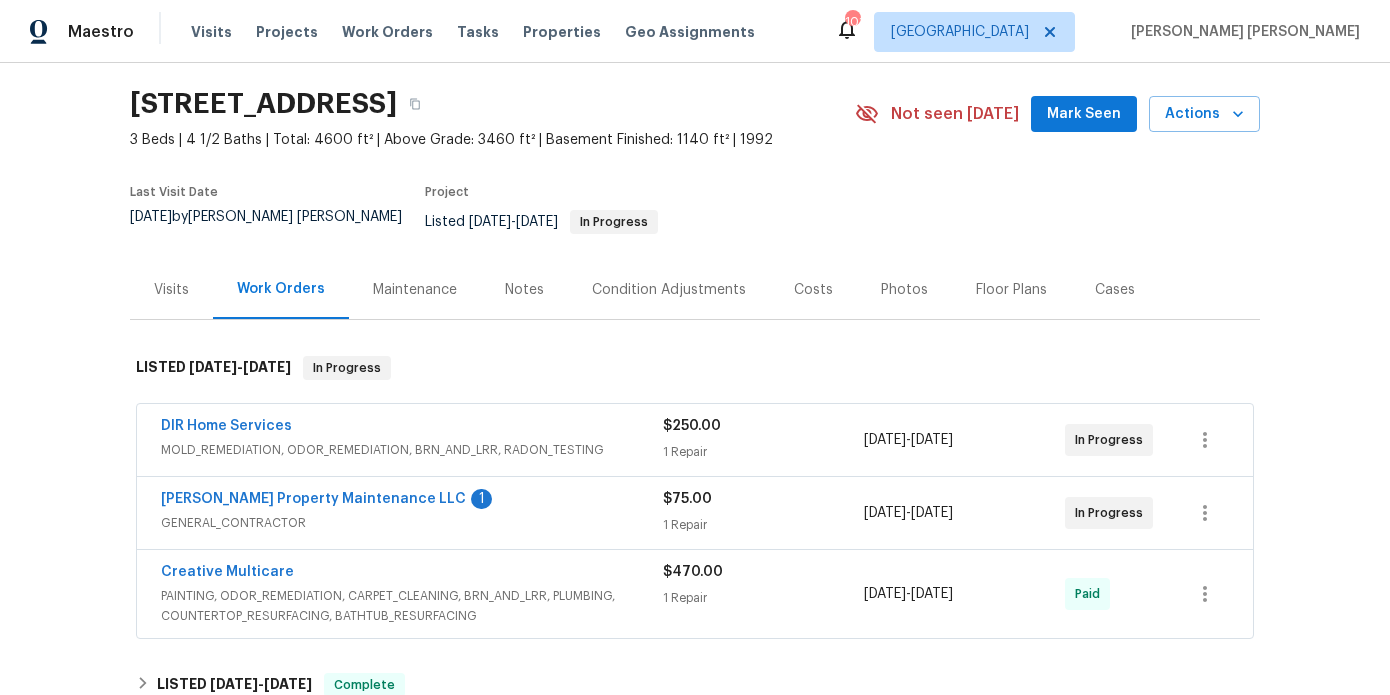 scroll, scrollTop: 0, scrollLeft: 0, axis: both 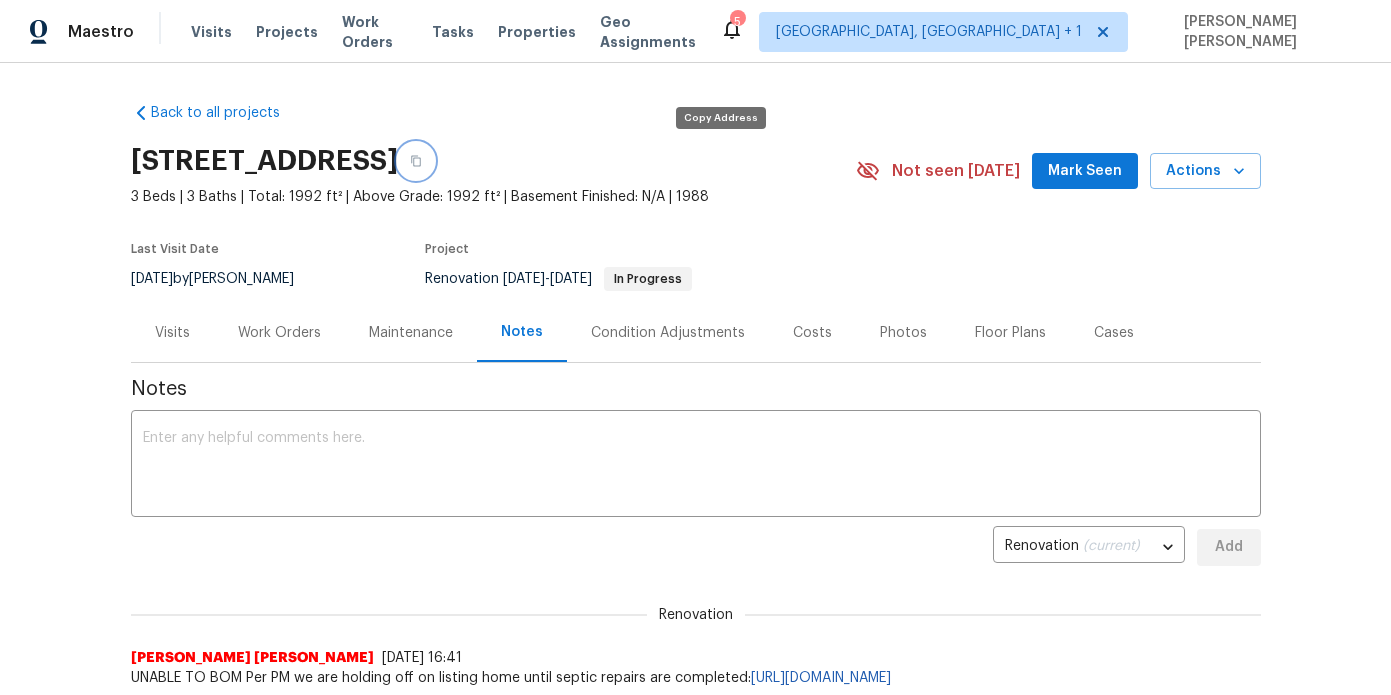 click at bounding box center (416, 161) 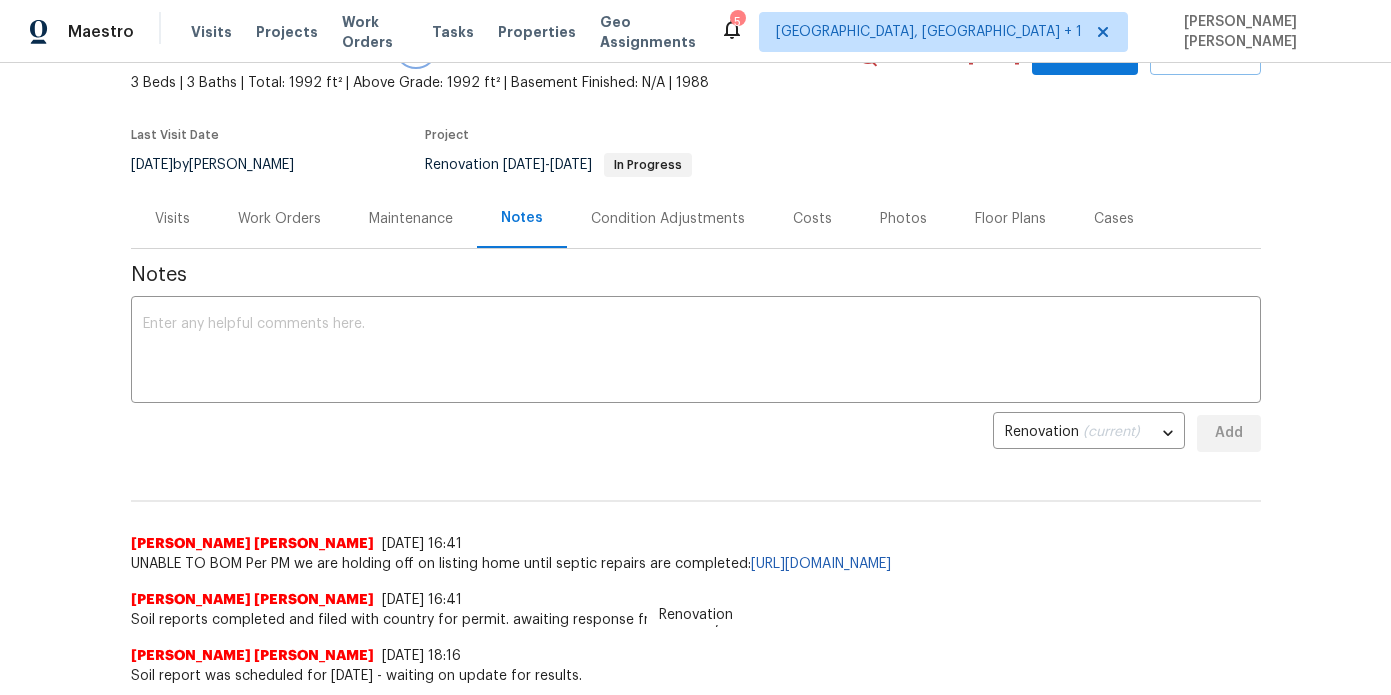 scroll, scrollTop: 75, scrollLeft: 0, axis: vertical 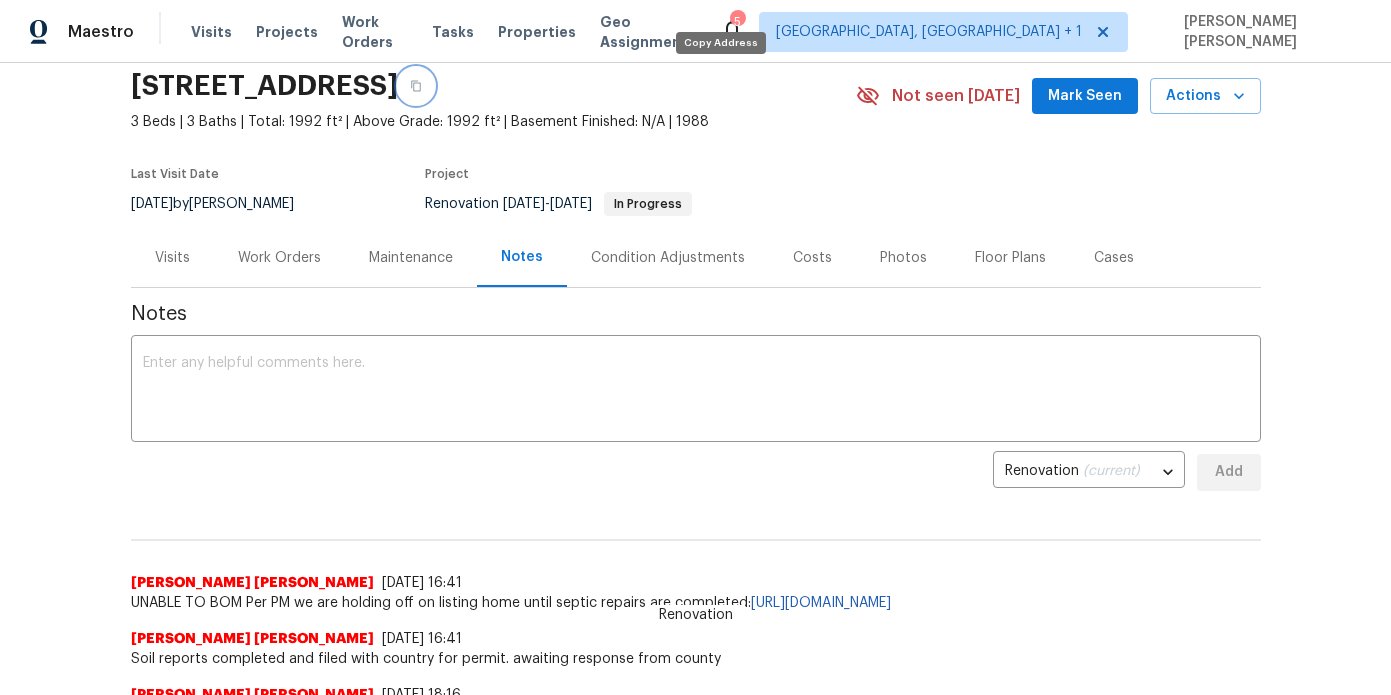 click at bounding box center (416, 86) 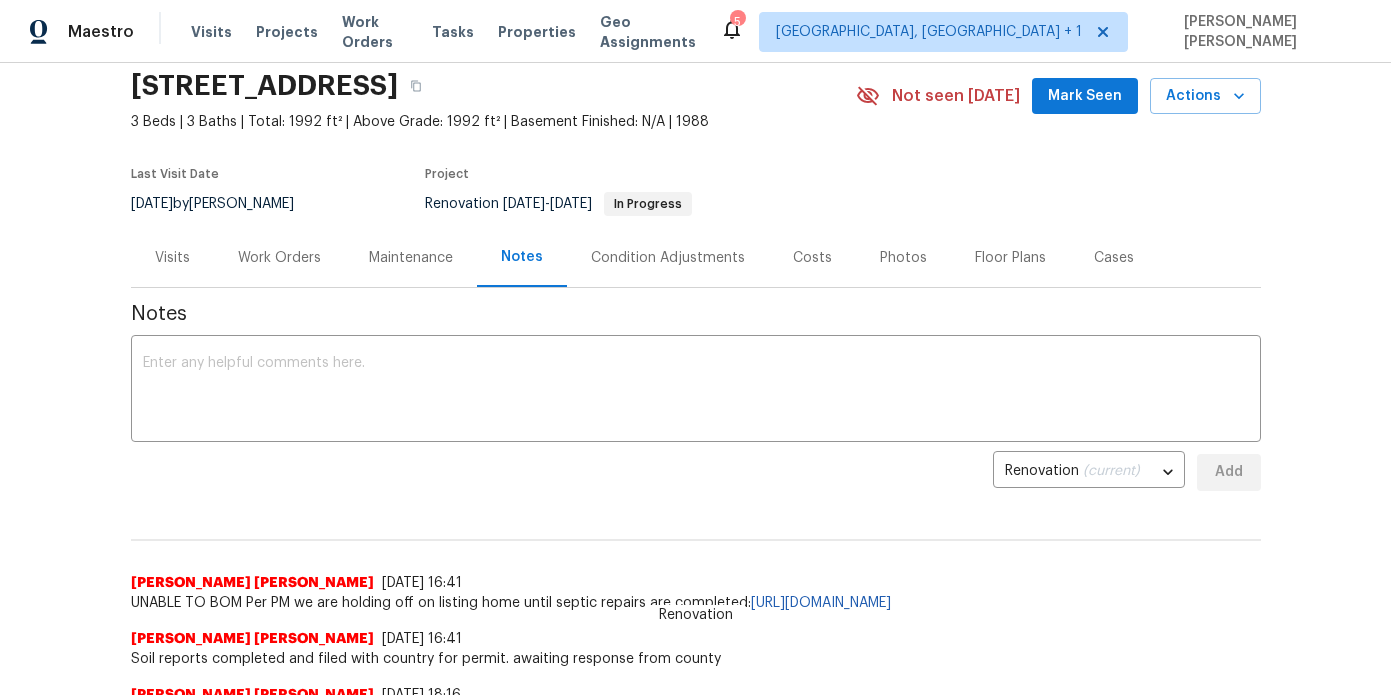 click on "Work Orders" at bounding box center [279, 258] 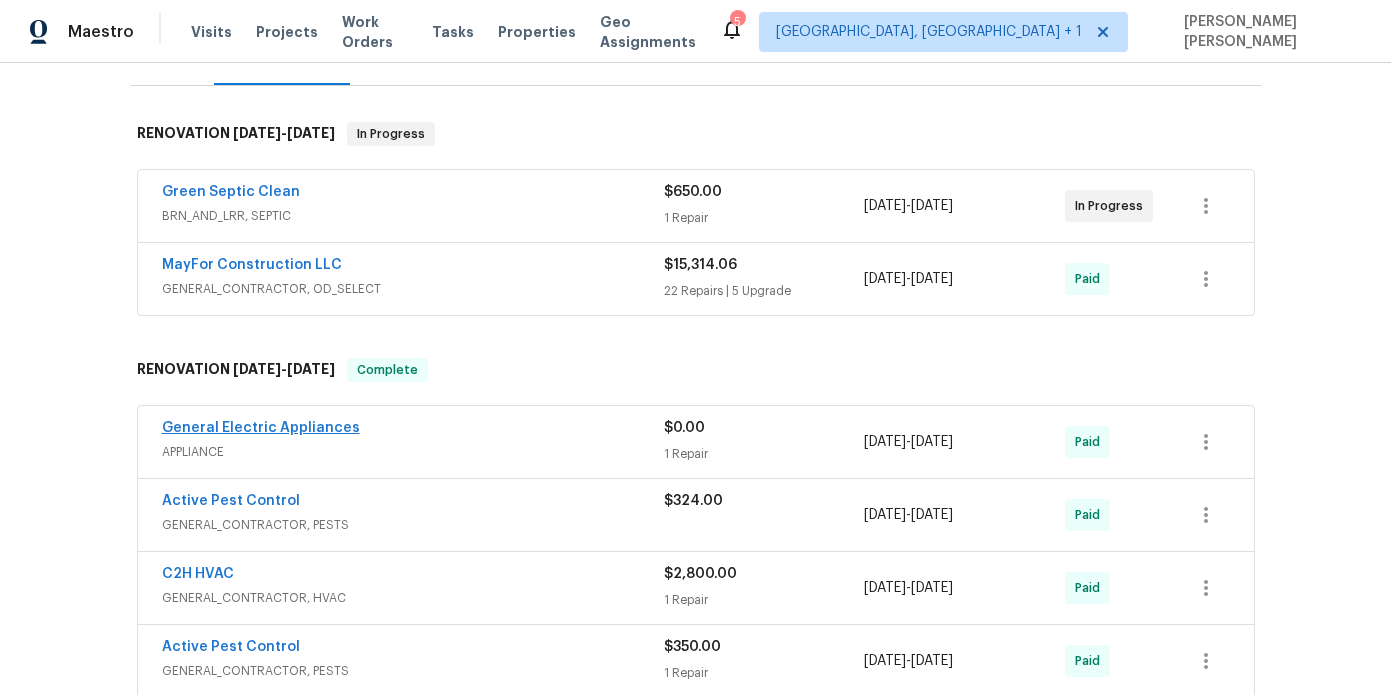 scroll, scrollTop: 276, scrollLeft: 0, axis: vertical 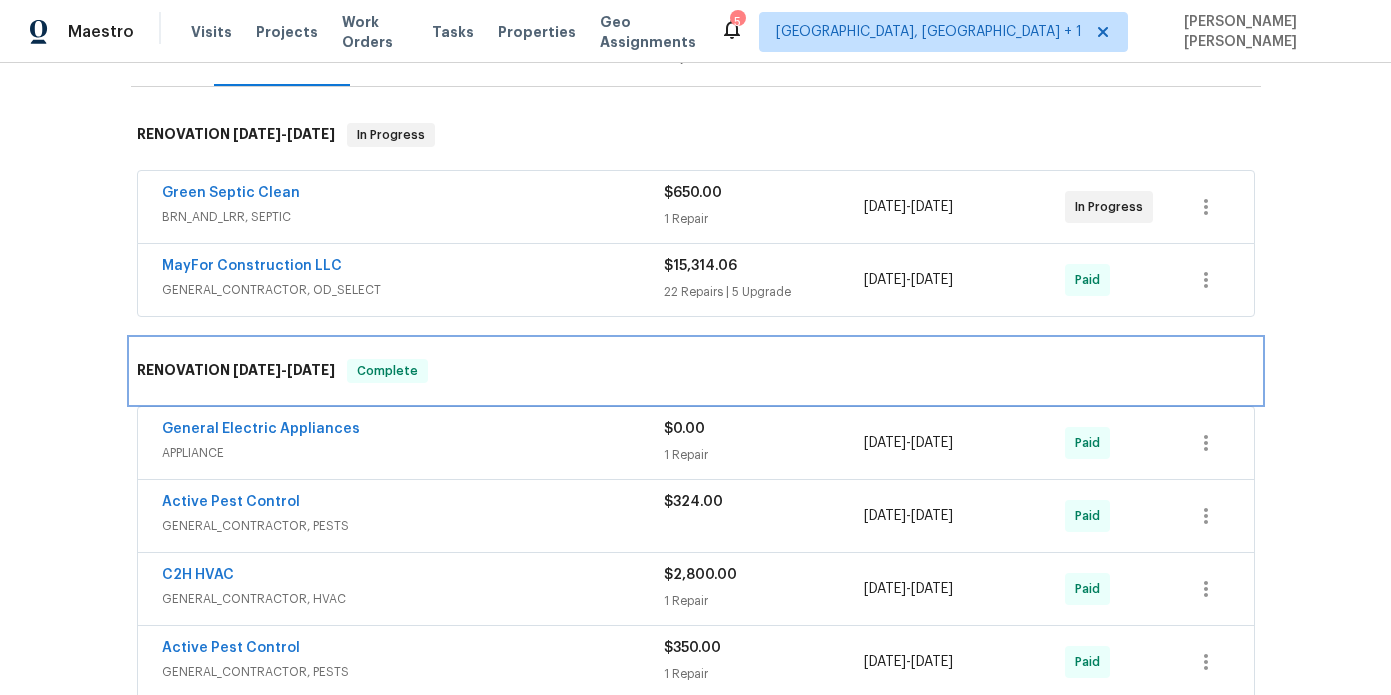 click on "RENOVATION   [DATE]  -  [DATE]" at bounding box center (236, 371) 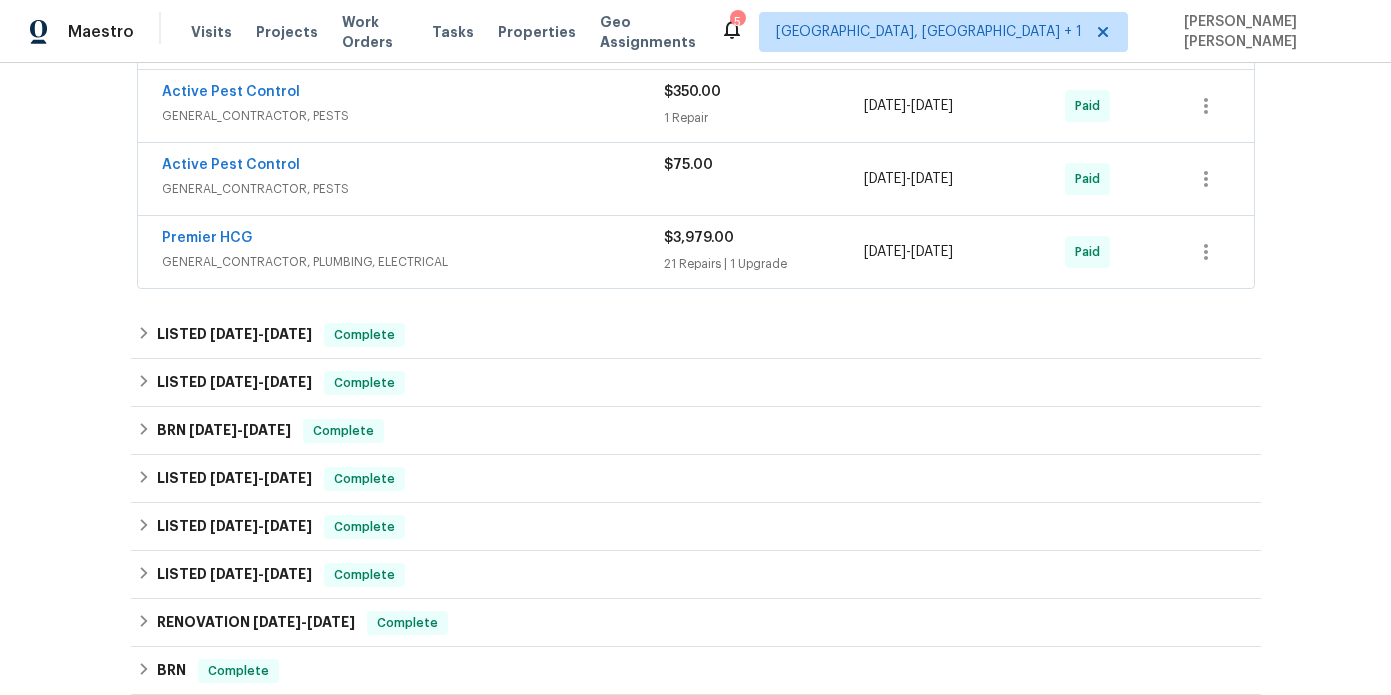scroll, scrollTop: 840, scrollLeft: 0, axis: vertical 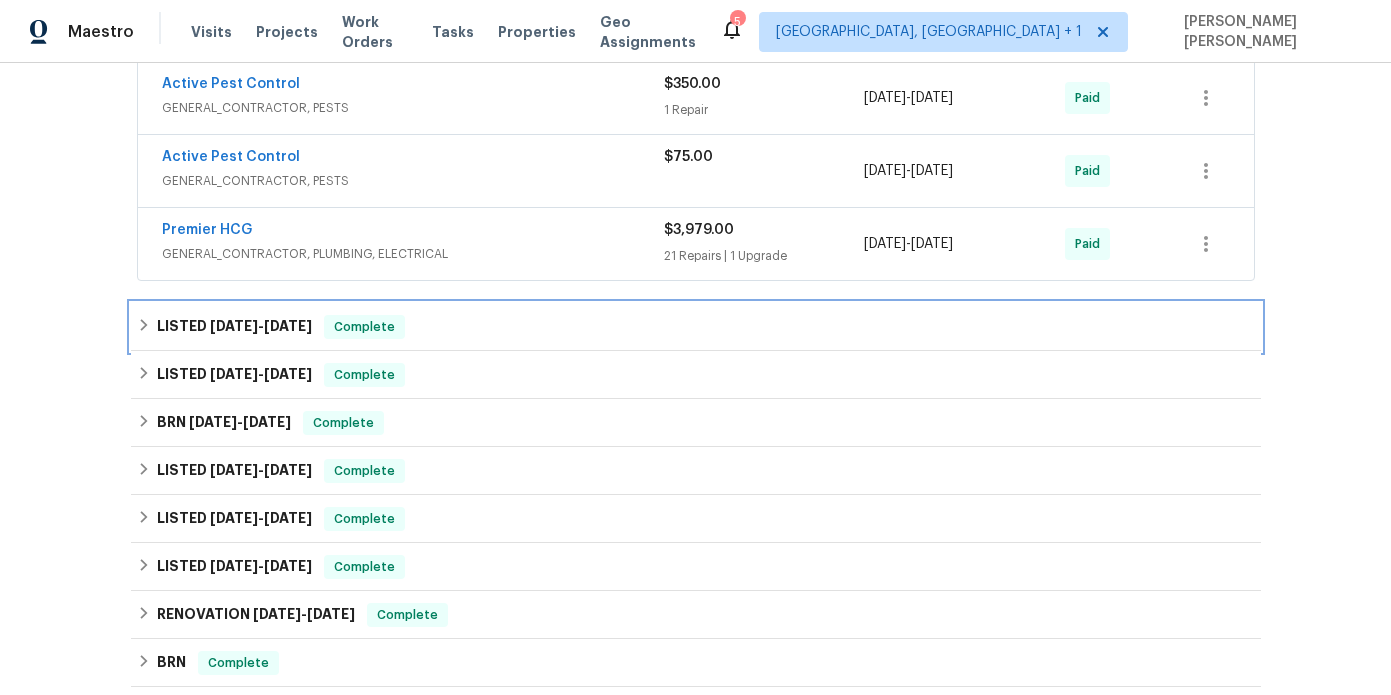 click on "[DATE]" at bounding box center [288, 326] 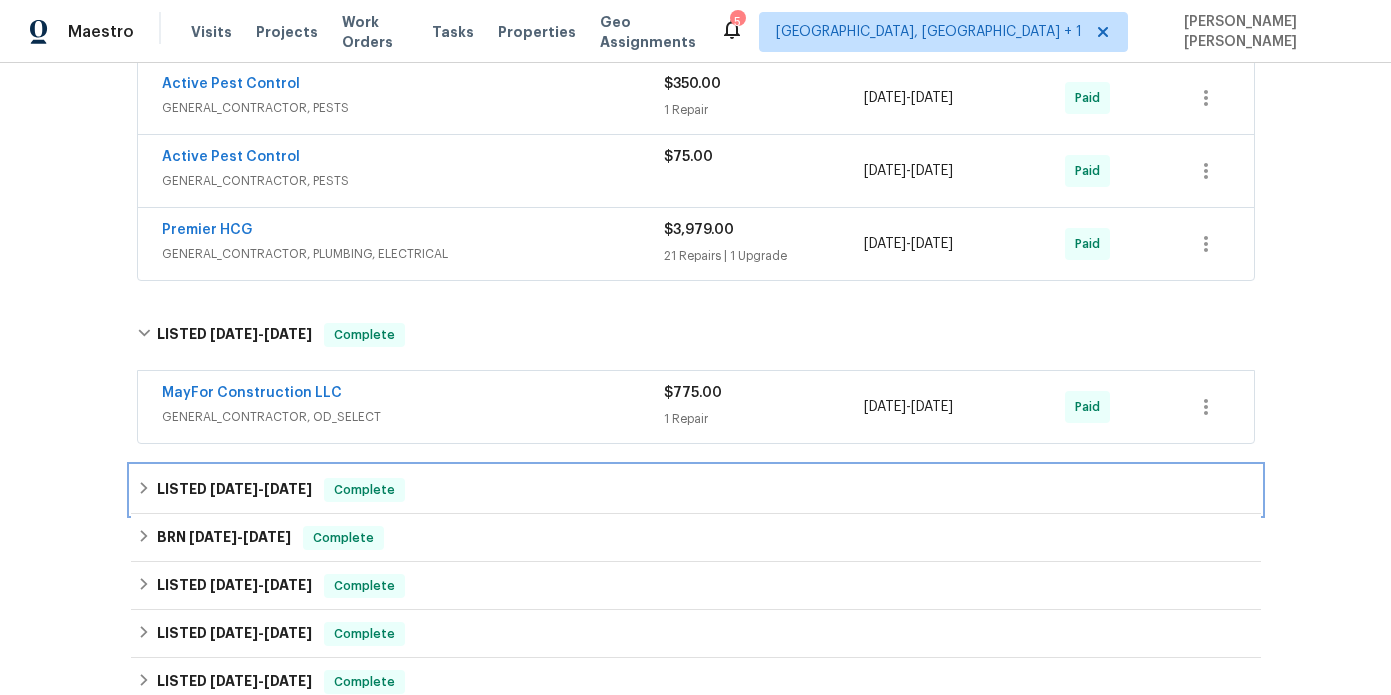 click on "LISTED   5/27/25  -  5/29/25 Complete" at bounding box center (696, 490) 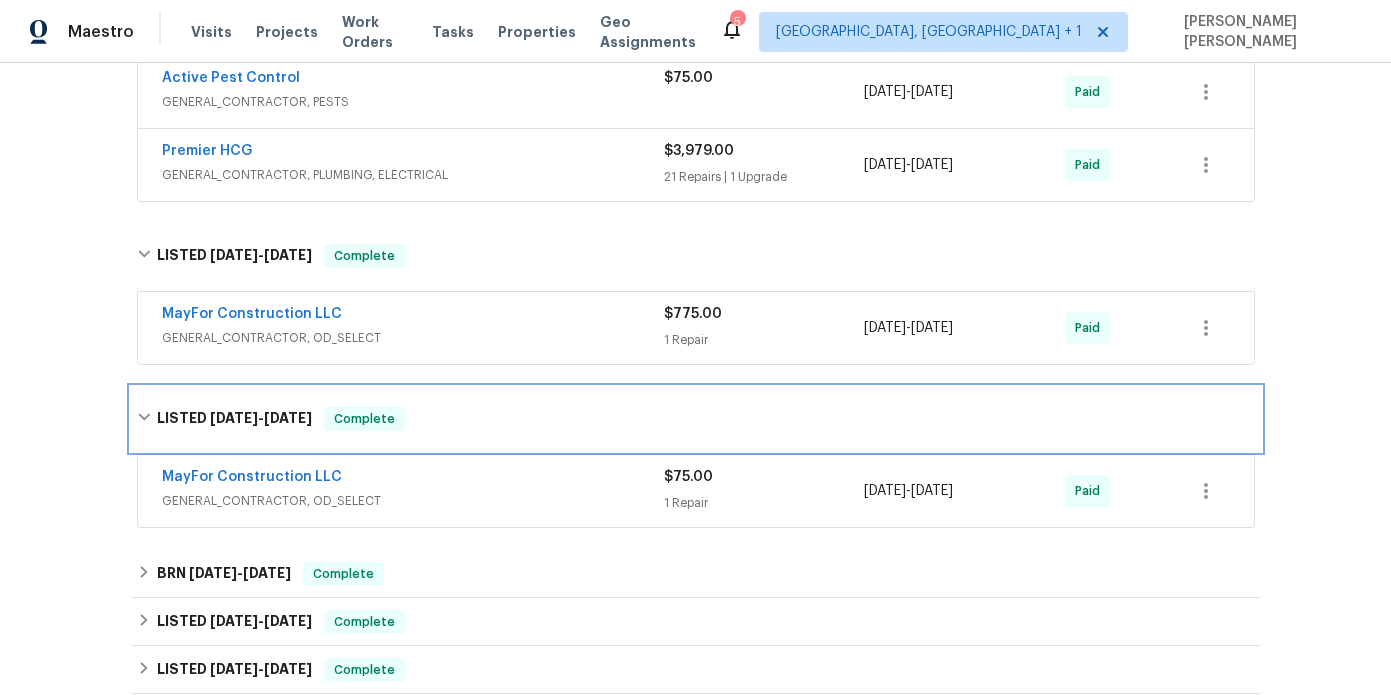 scroll, scrollTop: 940, scrollLeft: 0, axis: vertical 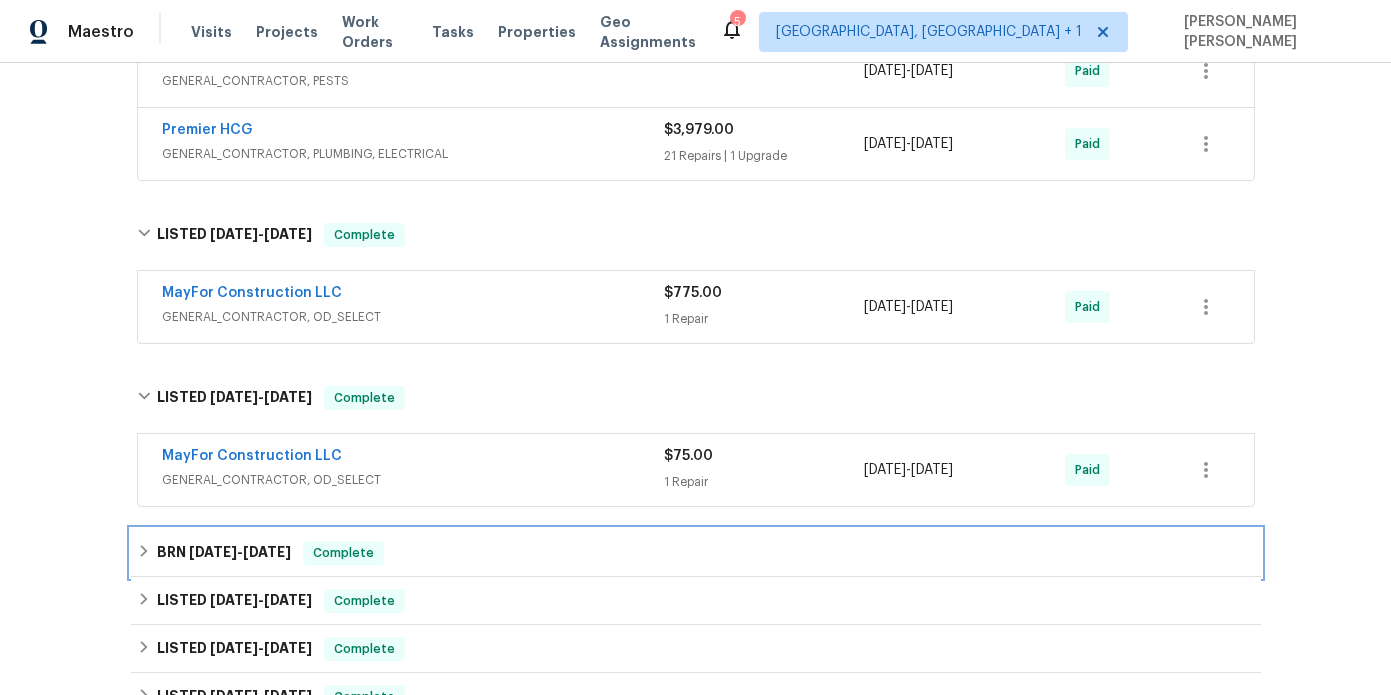 click on "BRN   4/22/25  -  4/23/25" at bounding box center [224, 553] 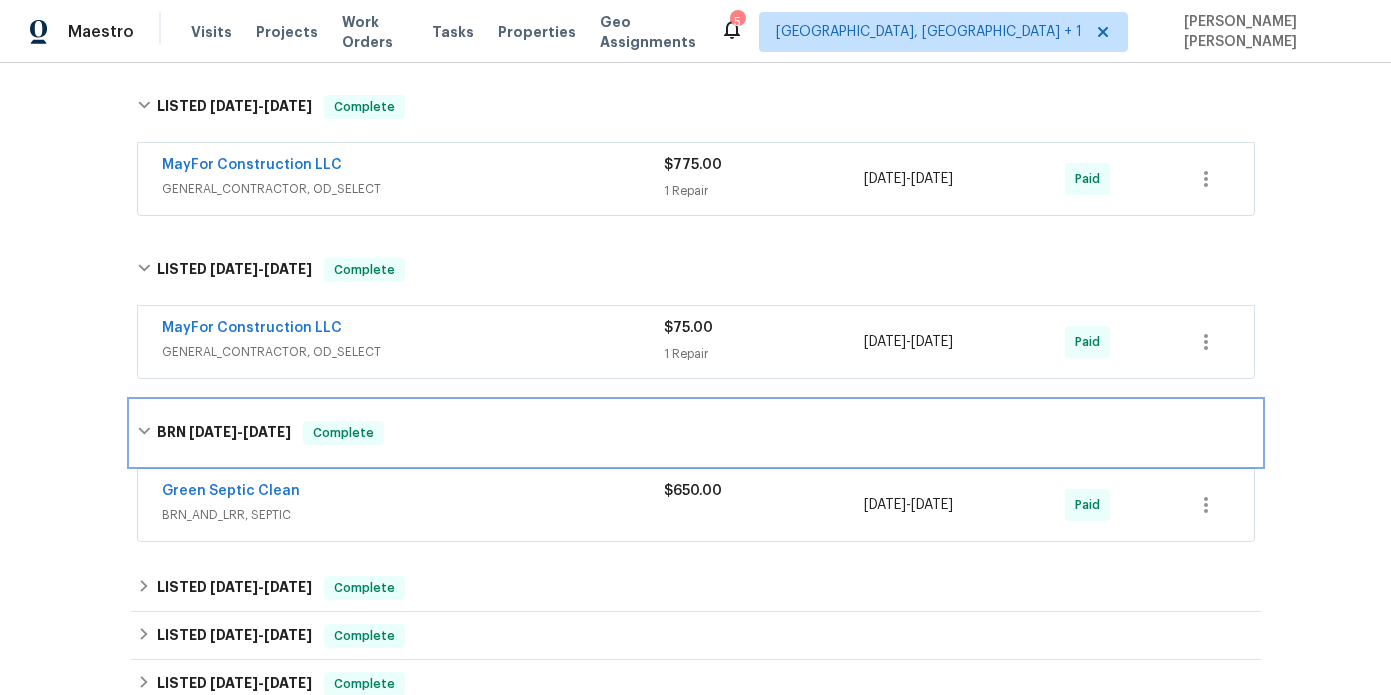 scroll, scrollTop: 1084, scrollLeft: 0, axis: vertical 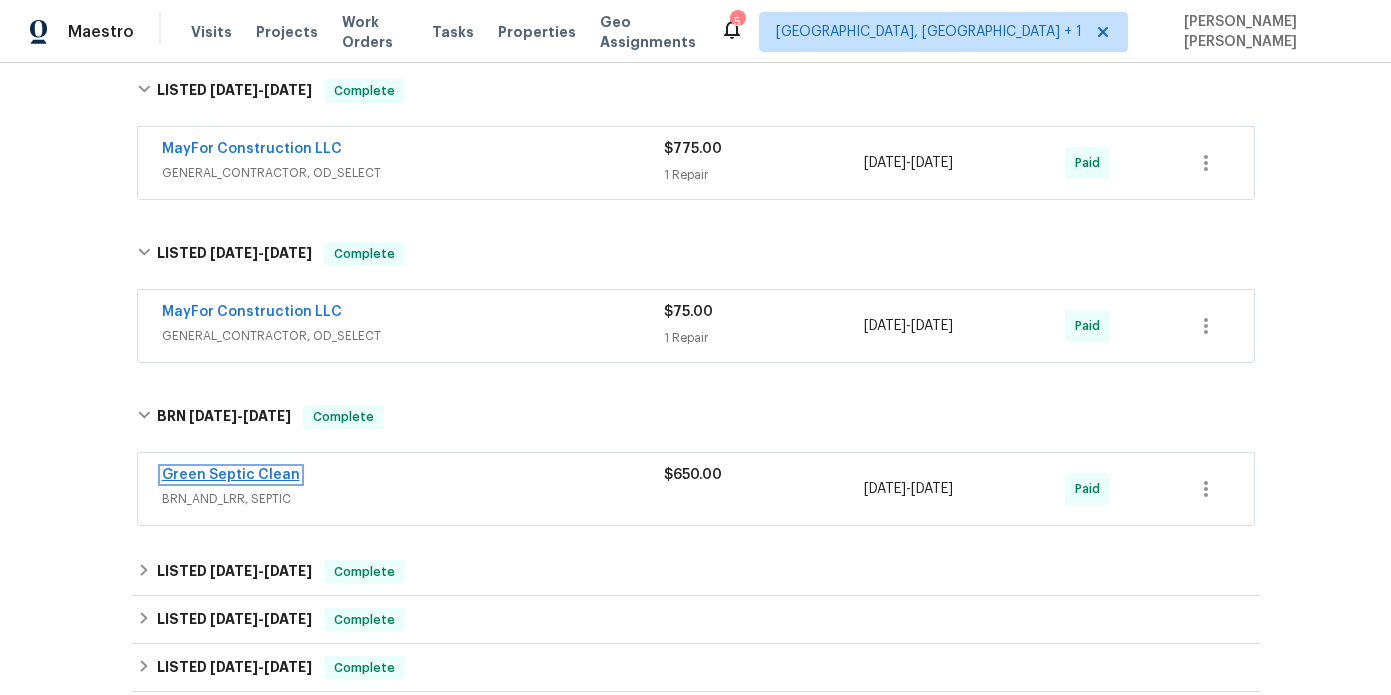 click on "Green Septic Clean" at bounding box center (231, 475) 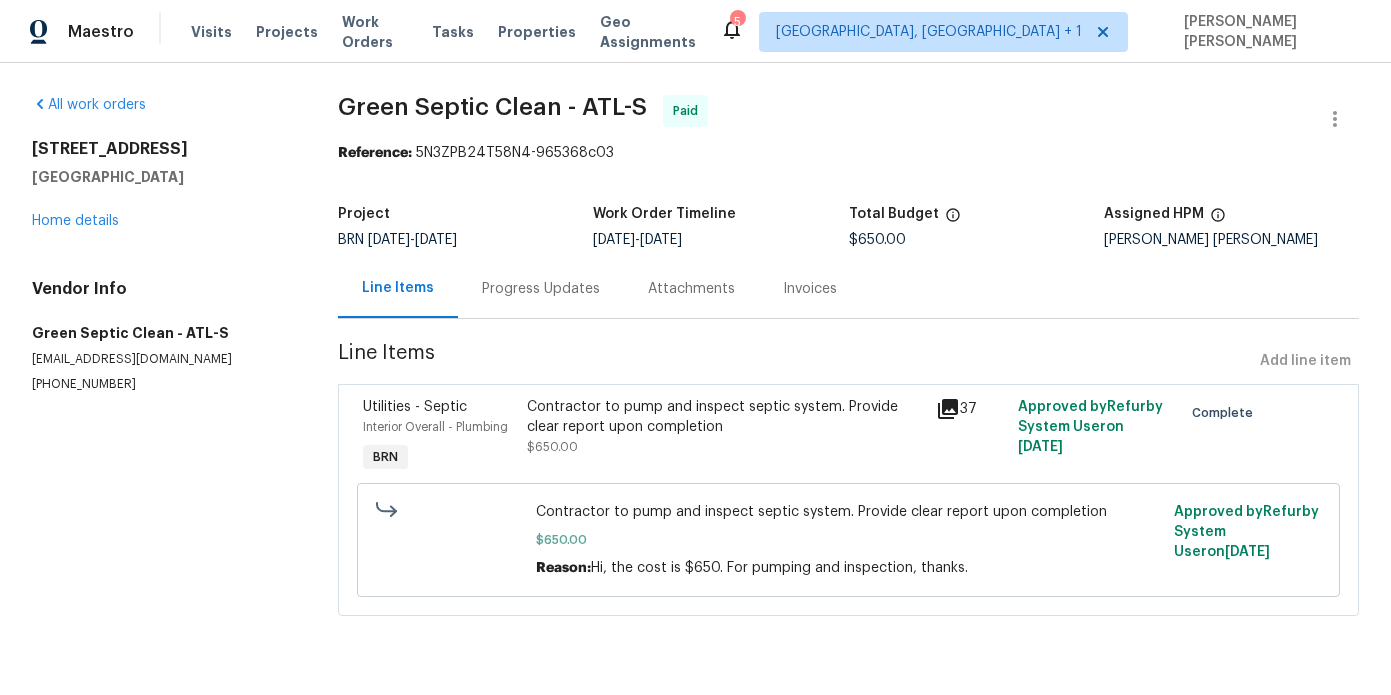 click on "Progress Updates" at bounding box center [541, 289] 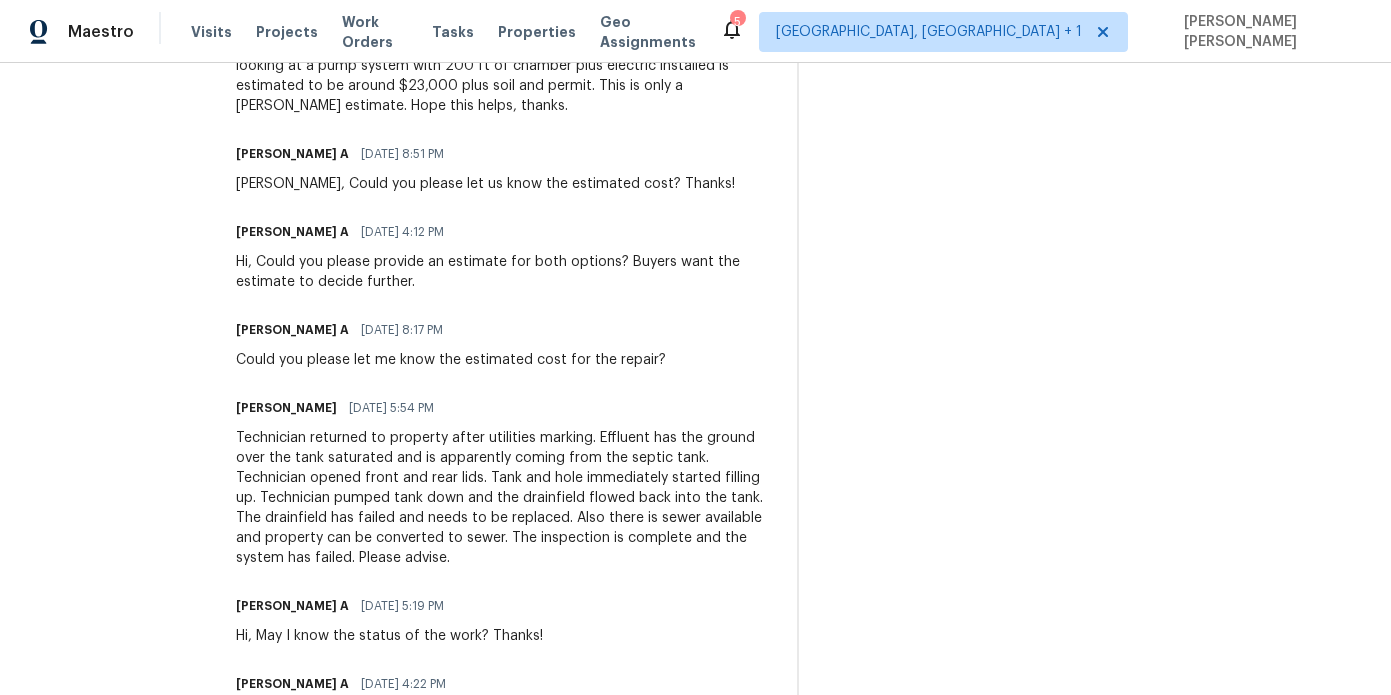 scroll, scrollTop: 1162, scrollLeft: 0, axis: vertical 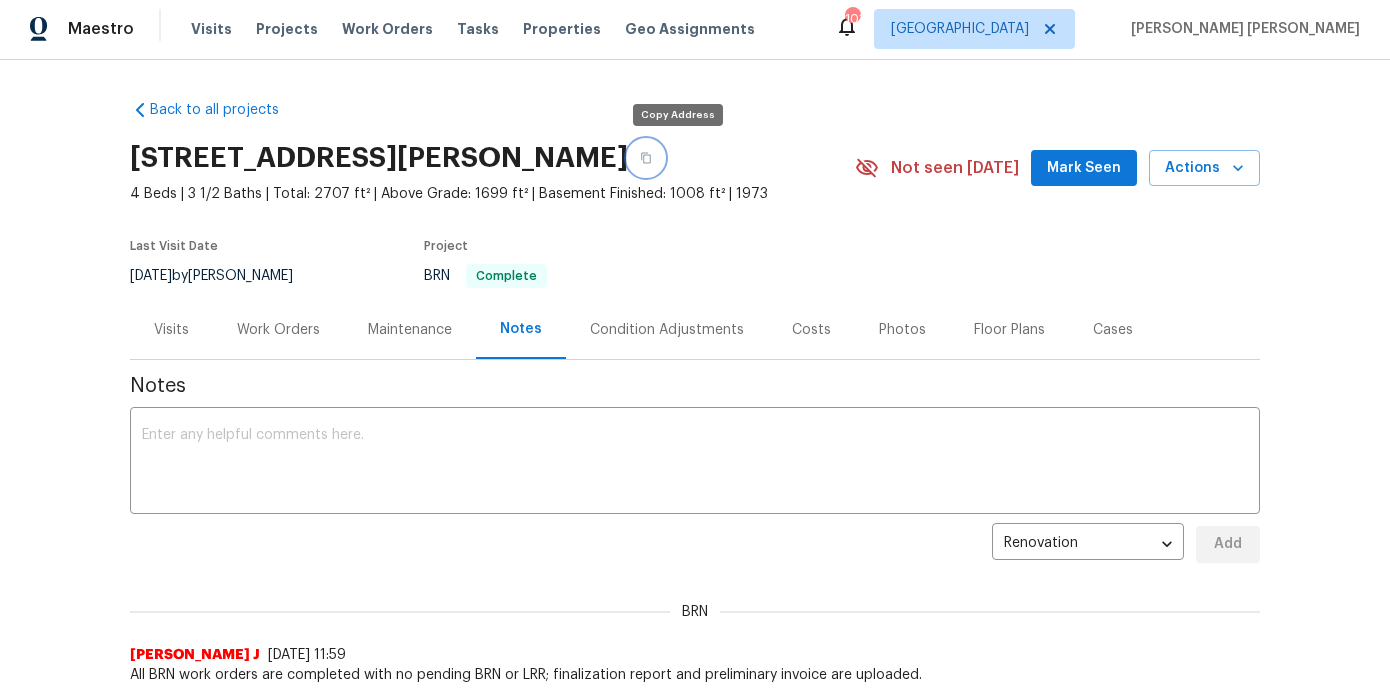 click 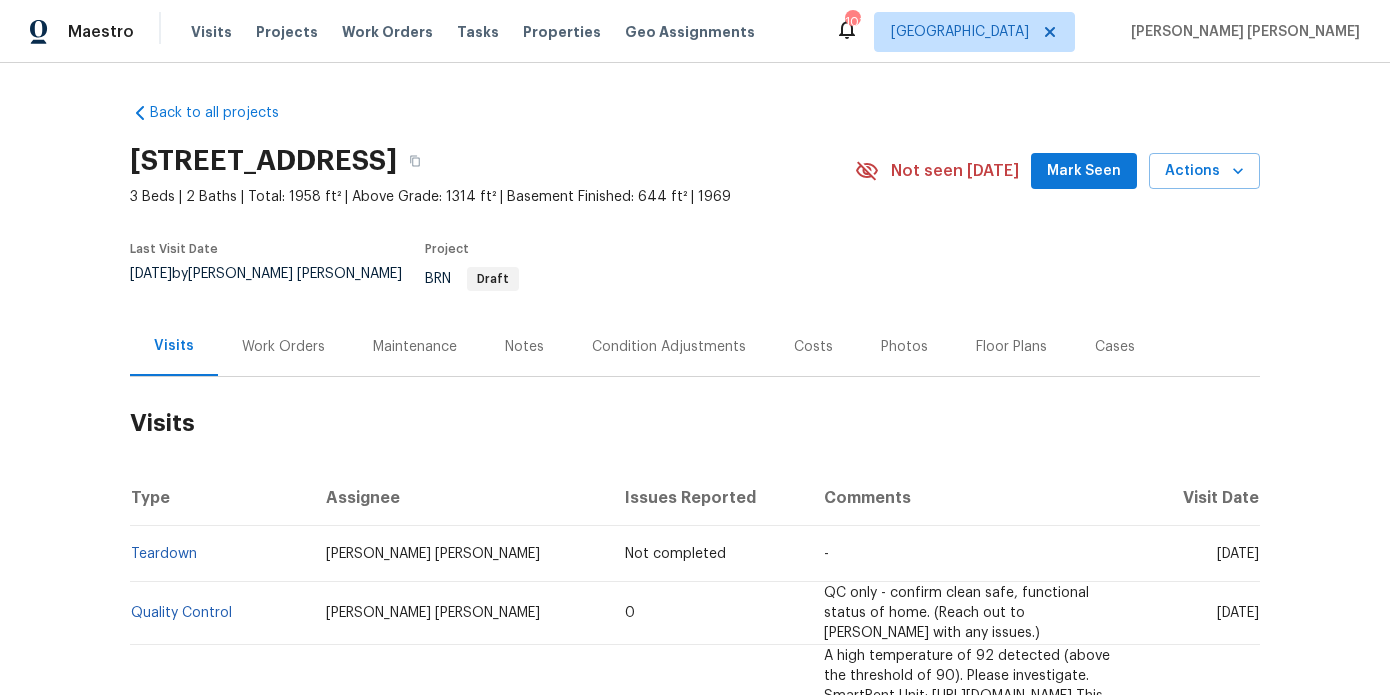 scroll, scrollTop: 0, scrollLeft: 0, axis: both 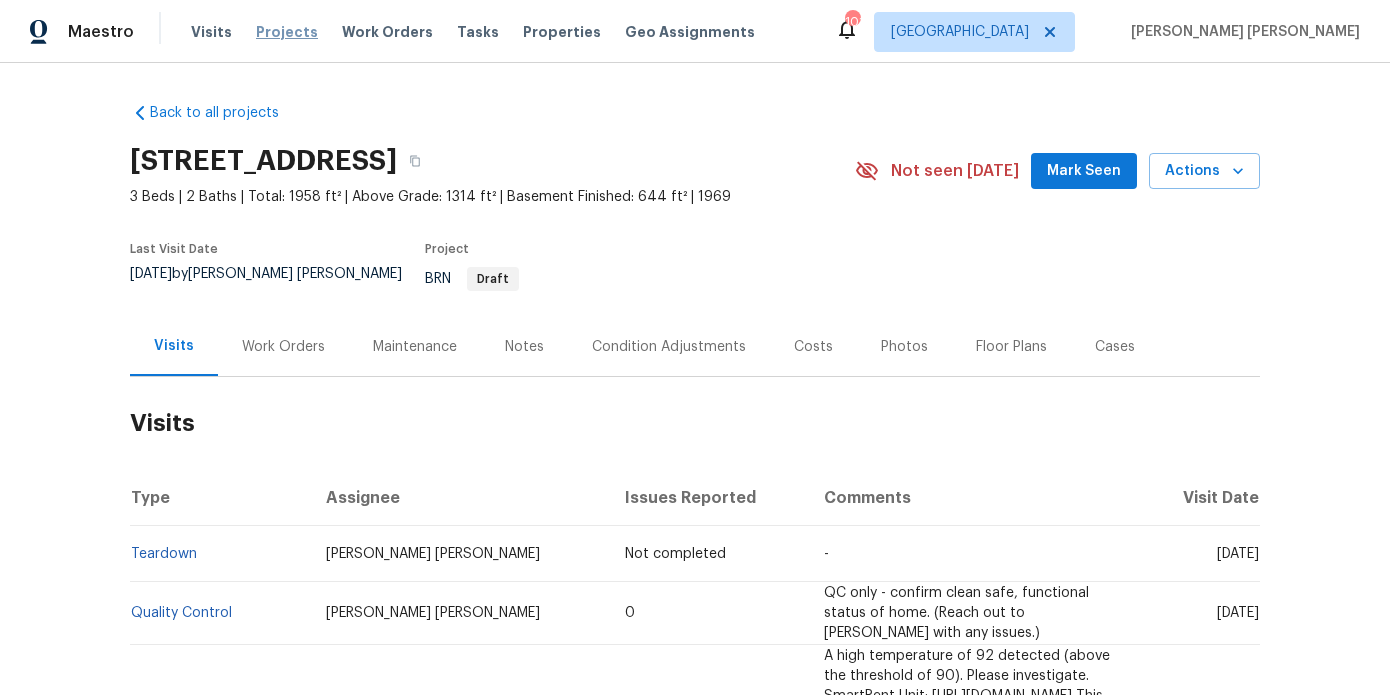 click on "Projects" at bounding box center [287, 32] 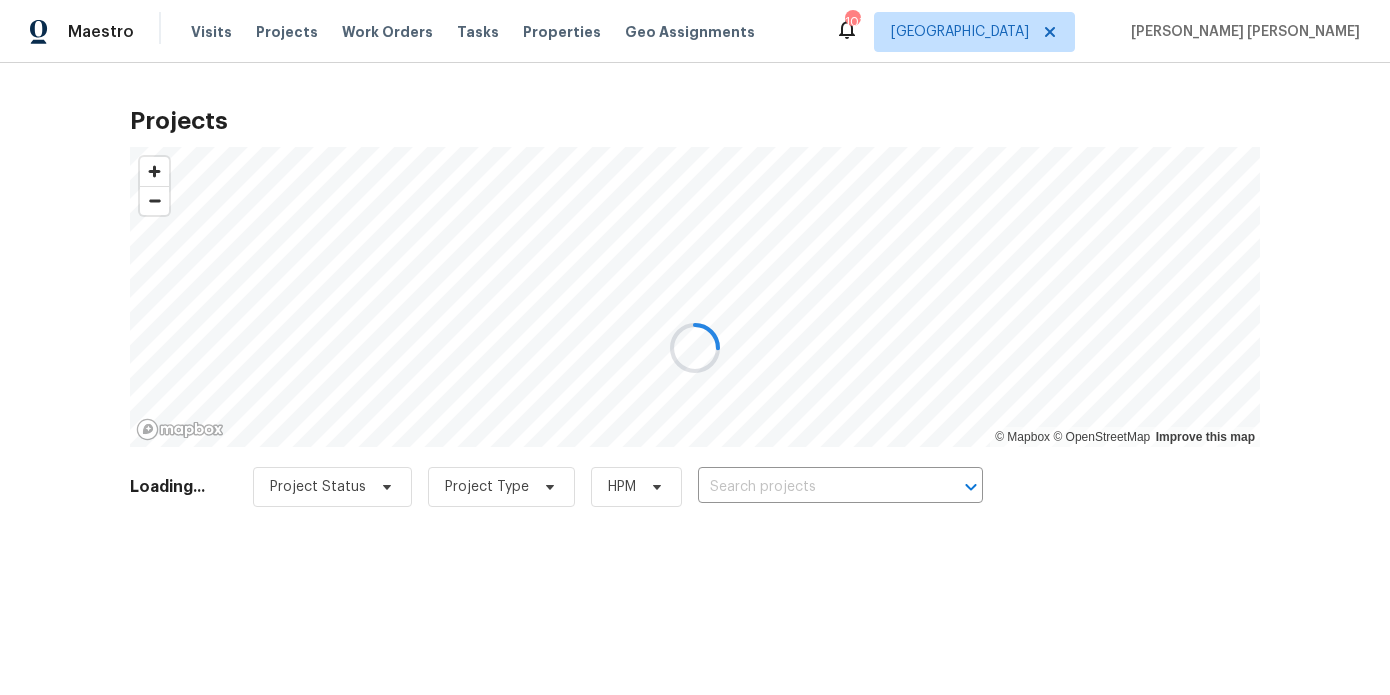 click at bounding box center (695, 347) 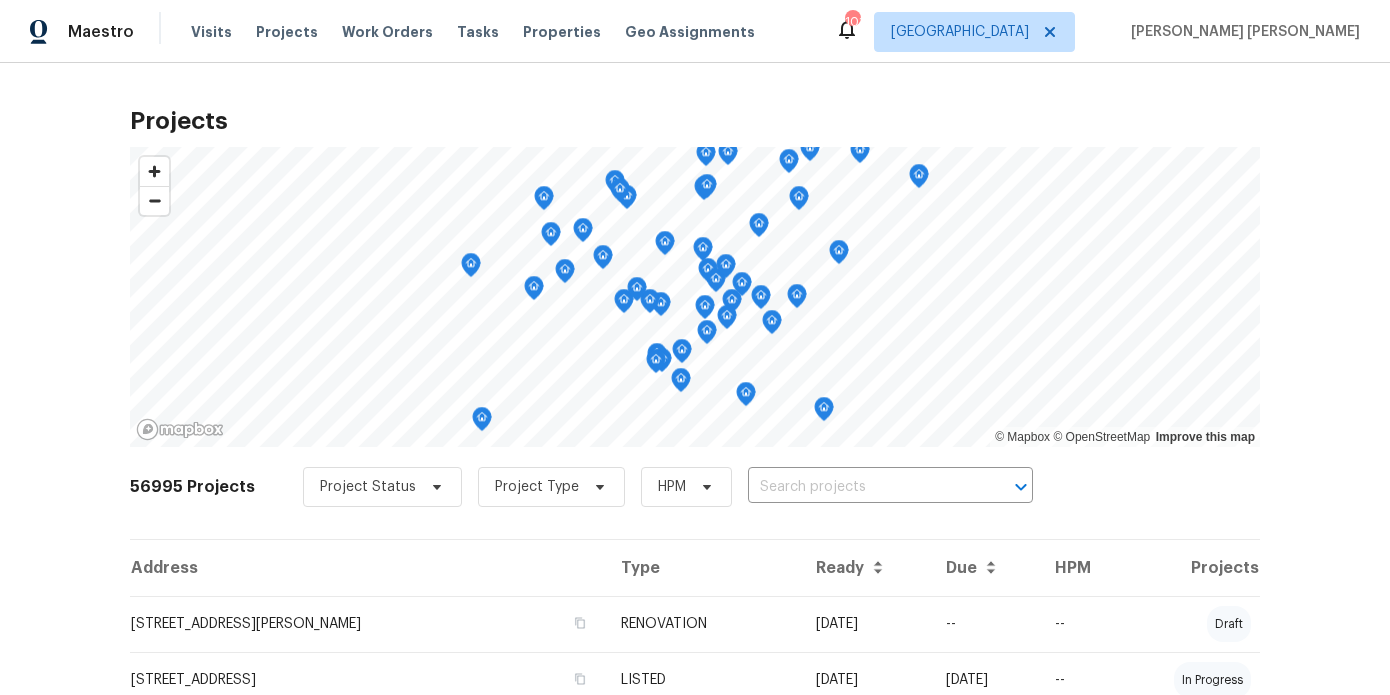 click at bounding box center [862, 487] 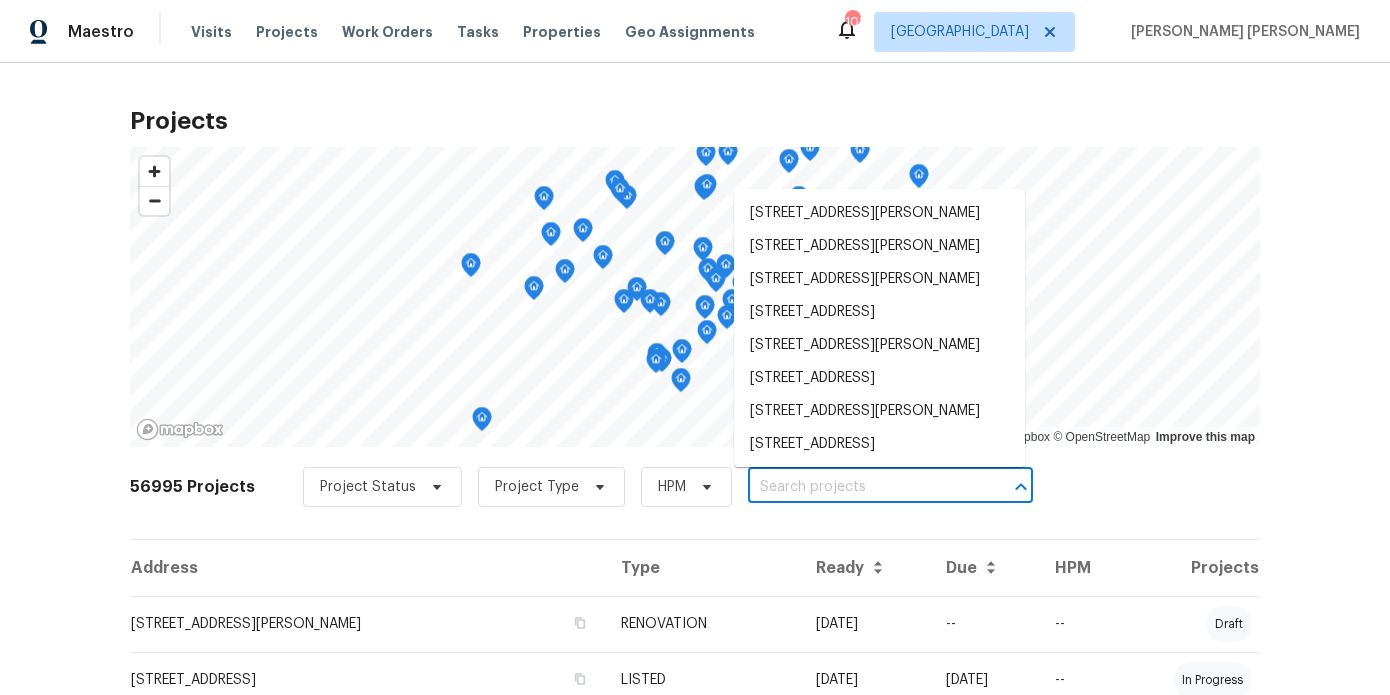 paste on "9001 Mandarin Dr" 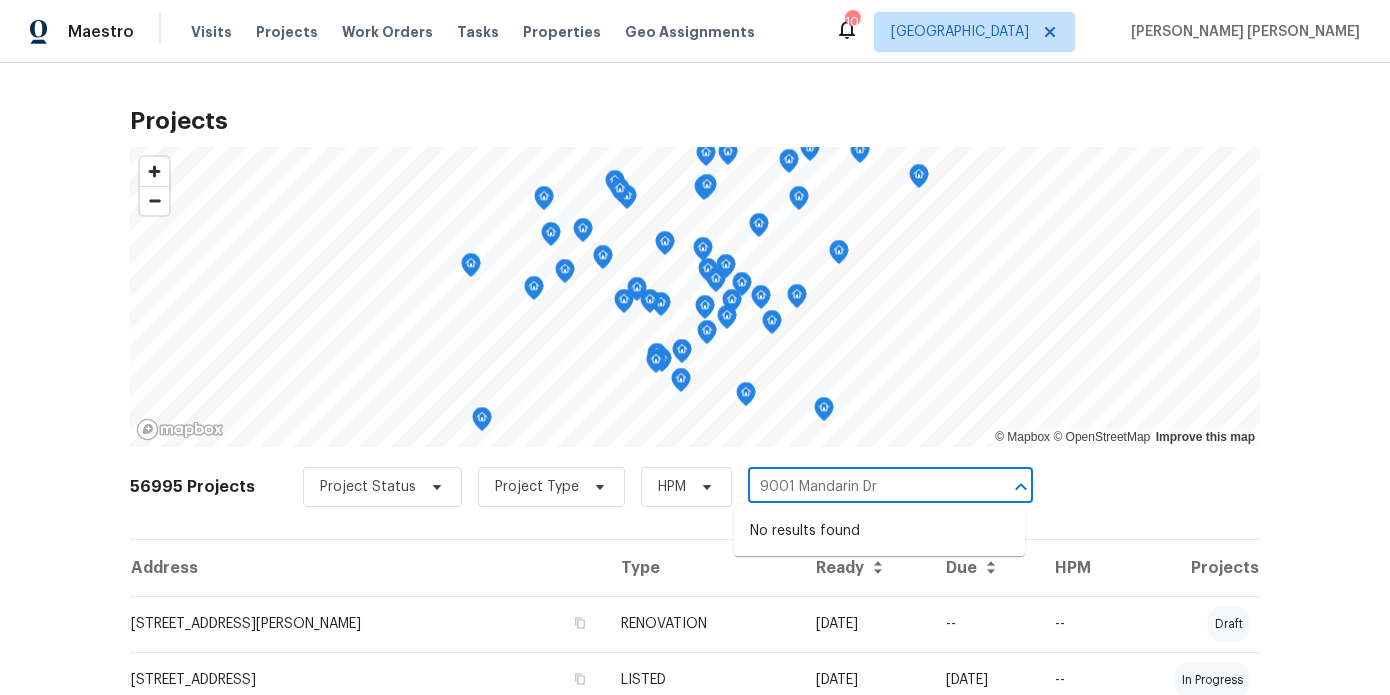type on "9001 Mandarin Dr" 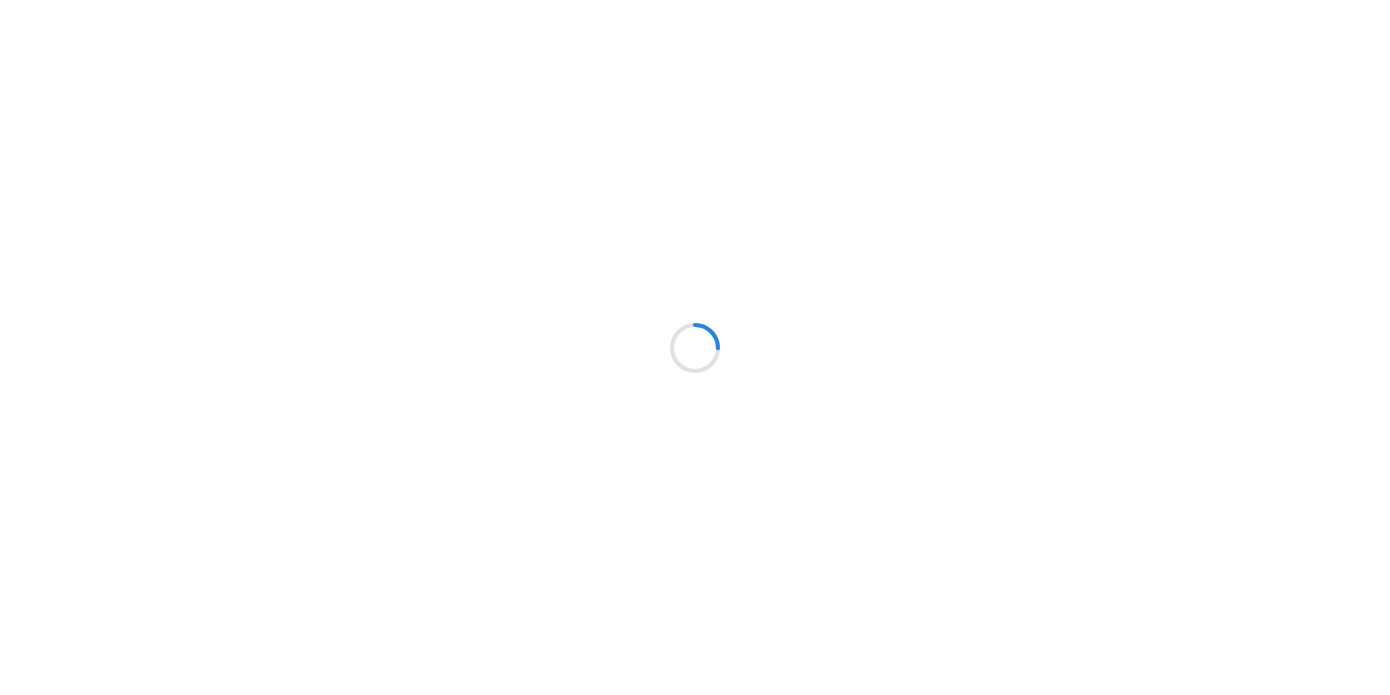 scroll, scrollTop: 0, scrollLeft: 0, axis: both 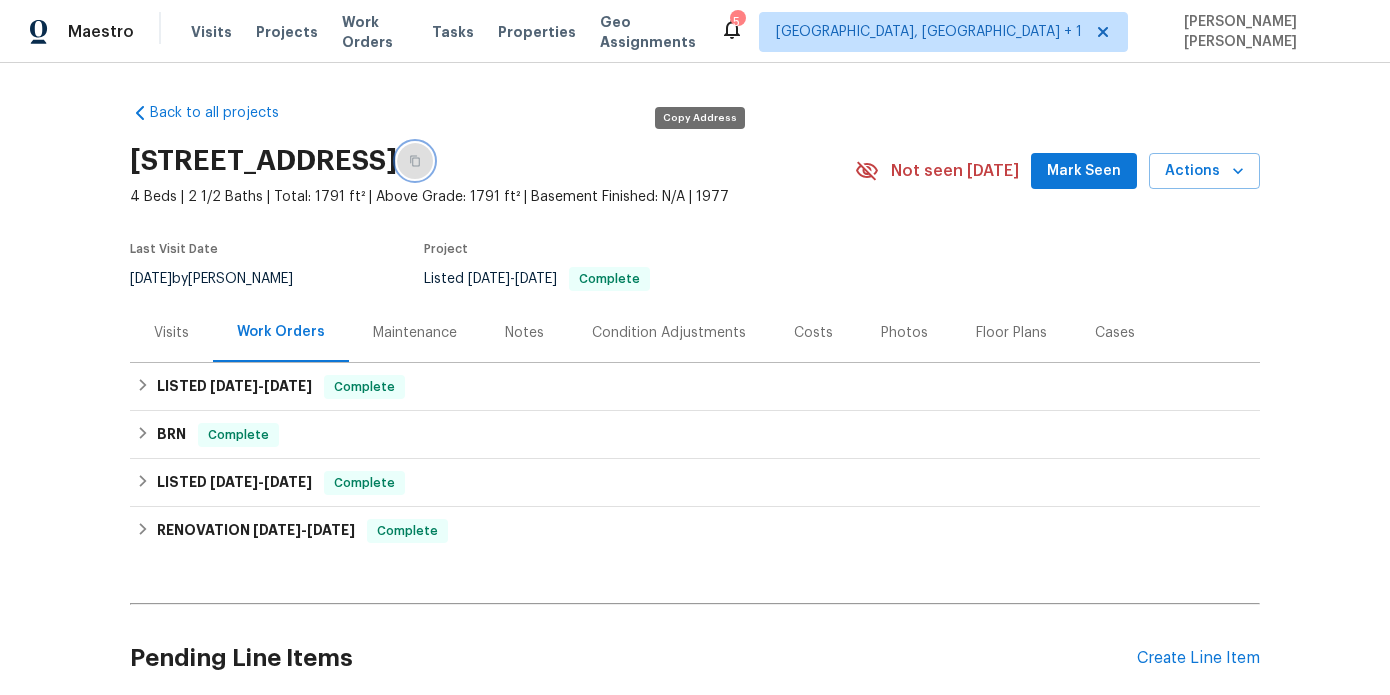 click 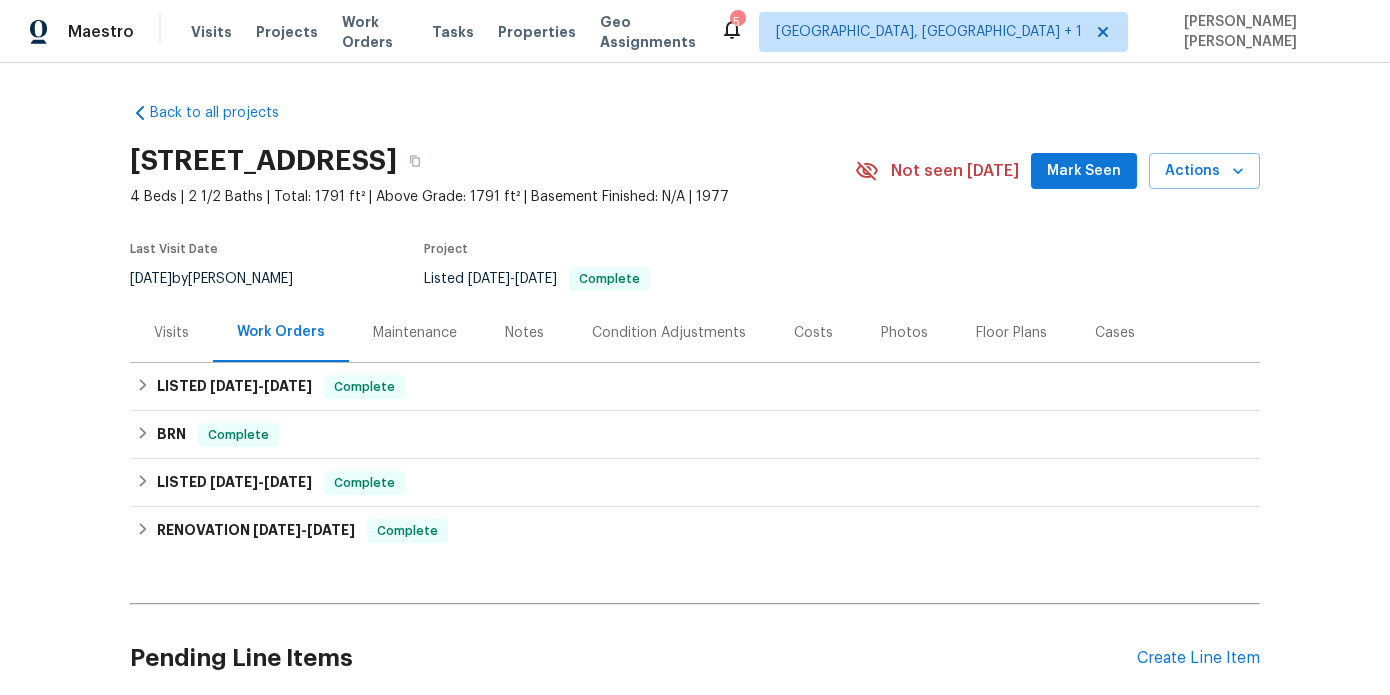 click on "Notes" at bounding box center [524, 333] 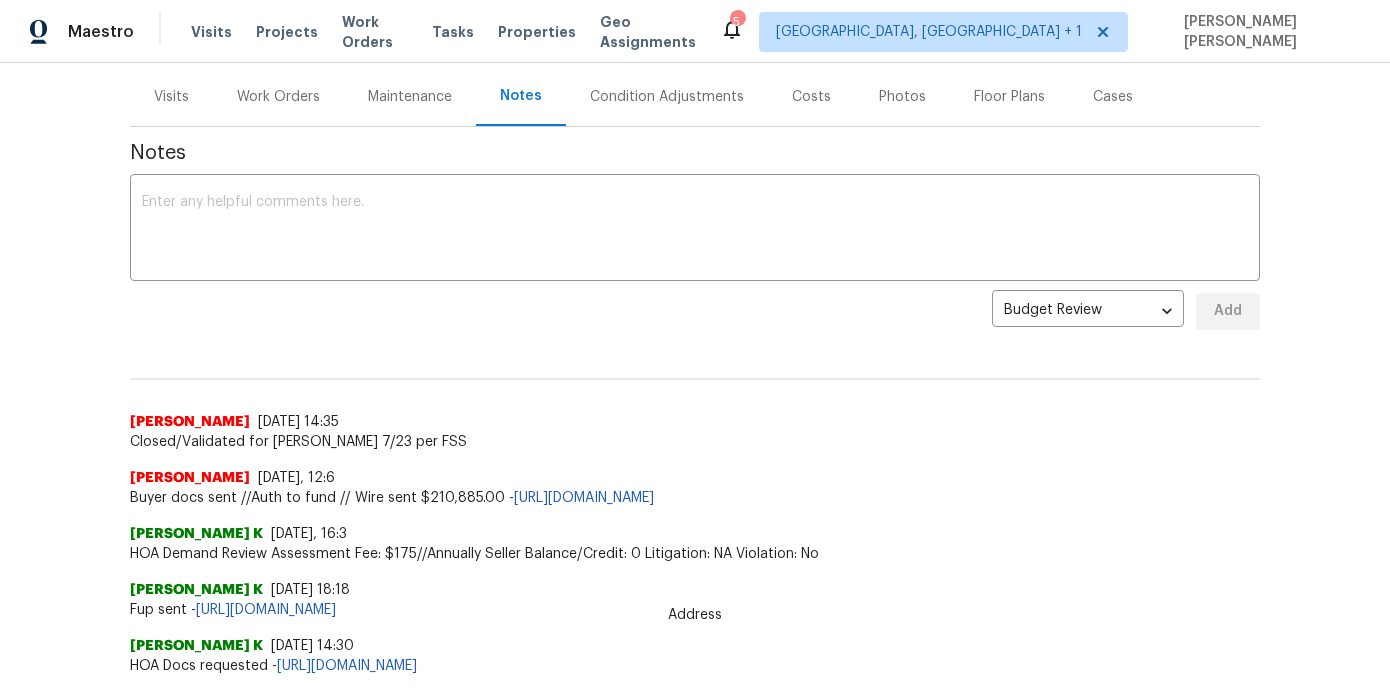 scroll, scrollTop: 127, scrollLeft: 0, axis: vertical 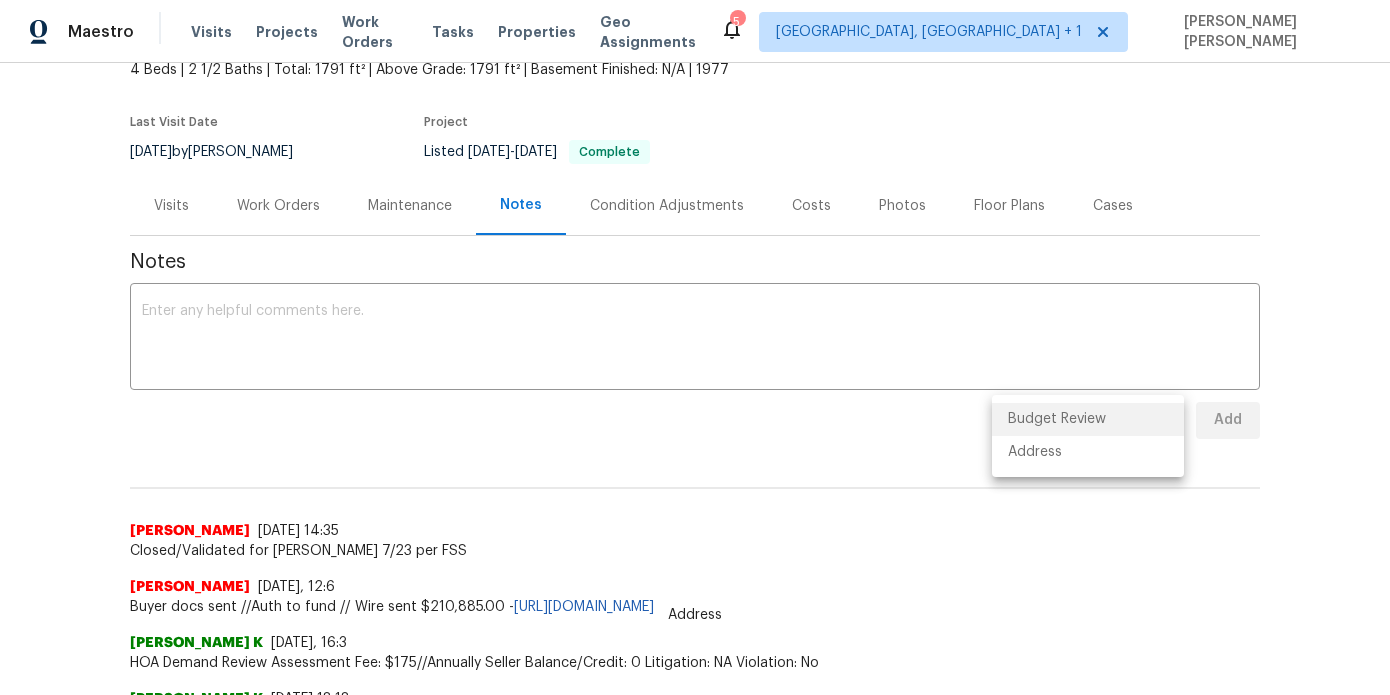 click on "Maestro Visits Projects Work Orders Tasks Properties Geo Assignments 5 Knoxville, TN + 1 Marcos Ricardo Resendiz Back to all projects 9001 Mandarin Dr, Jonesboro, GA 30236 4 Beds | 2 1/2 Baths | Total: 1791 ft² | Above Grade: 1791 ft² | Basement Finished: N/A | 1977 Not seen today Mark Seen Actions Last Visit Date 1/2/2025  by  Kenroy Hoilett   Project Listed   12/16/2024  -  12/19/2024 Complete Visits Work Orders Maintenance Notes Condition Adjustments Costs Photos Floor Plans Cases Notes x ​ Budget Review budget_review ​ Add Address Christina Thornton 7/23/24, 14:35 Closed/Validated for COE 7/23 per FSS Christina Thornton 7/17/24, 12:6 Buyer docs sent //Auth to fund // Wire sent $210,885.00 -  https://opendoor.zendesk.com/agent/filters/19007829452059 Kalaivani K 7/15/24, 16:3 HOA Demand Review
Assessment Fee: $175//Annually
Seller Balance/Credit: 0
Litigation: NA
Violation: No Kalaivani K 7/11/24, 18:18 Fup sent -  https://opendoor.zendesk.com/agent/tickets/1873302 Kalaivani K 7/5/24, 14:30" at bounding box center (695, 347) 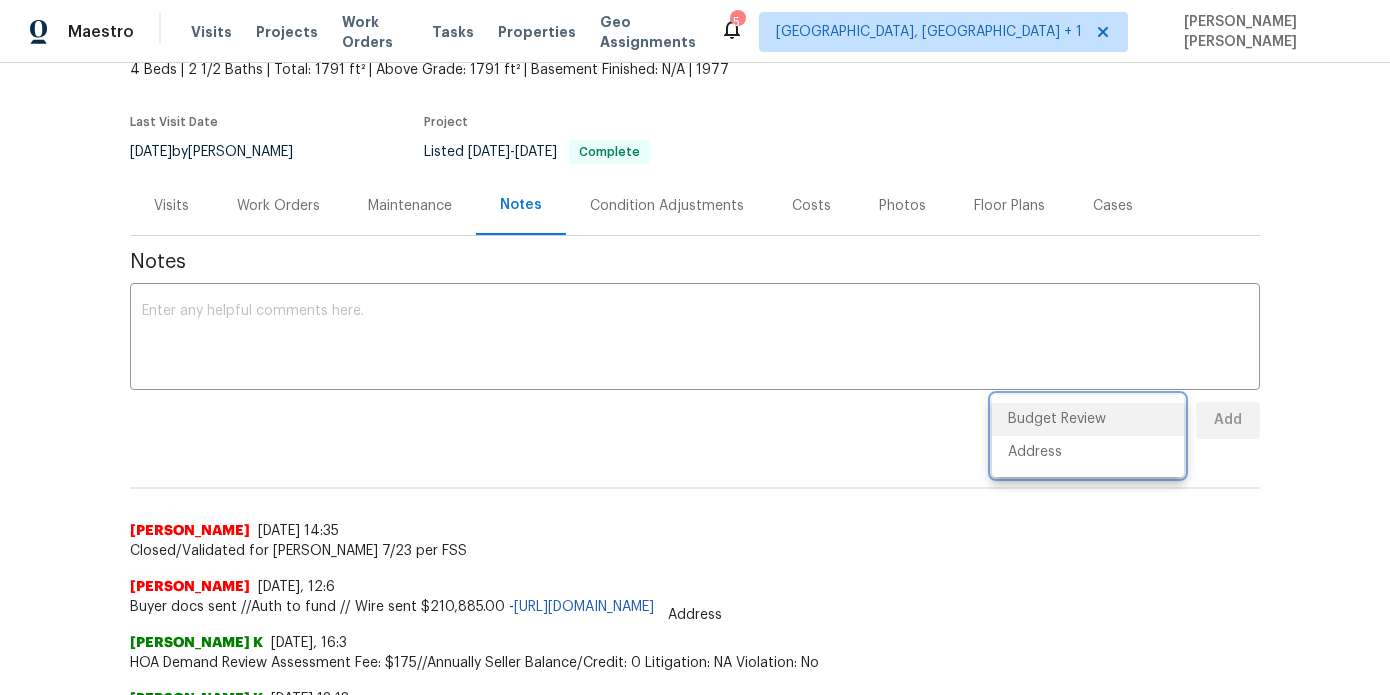 click at bounding box center (695, 347) 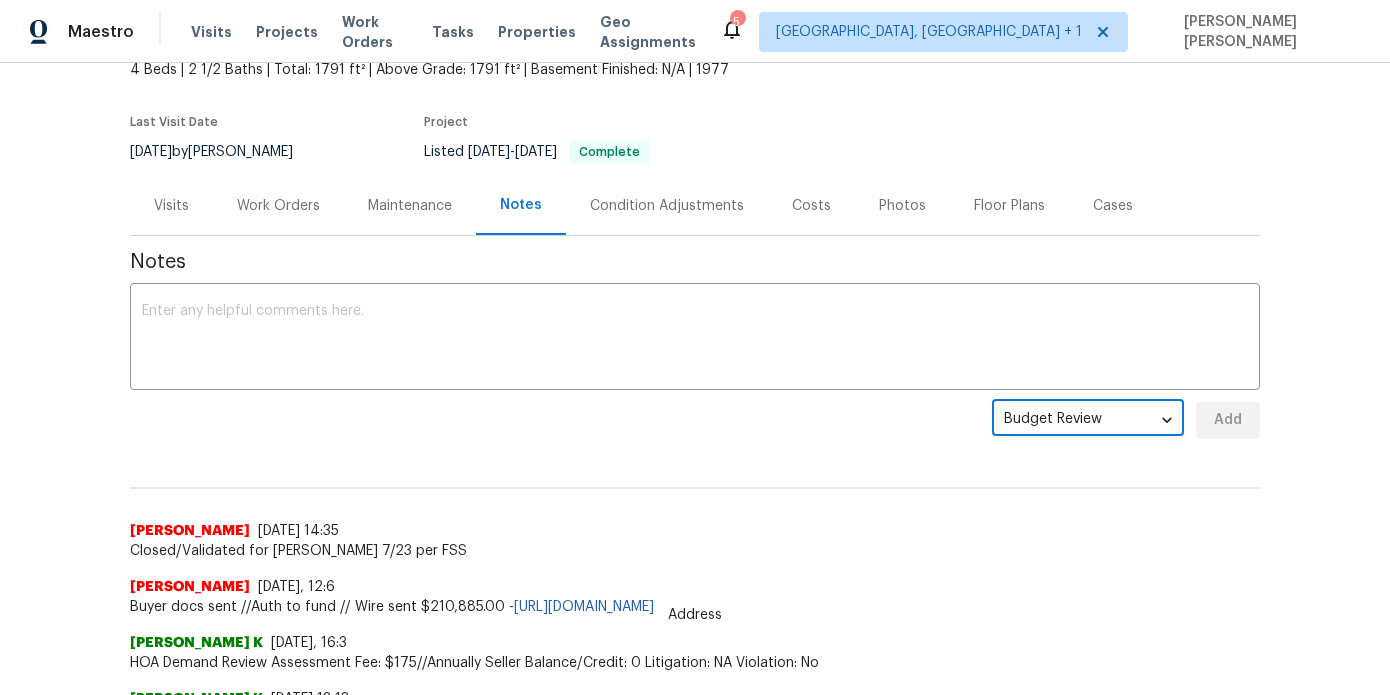 click on "Work Orders" at bounding box center (278, 205) 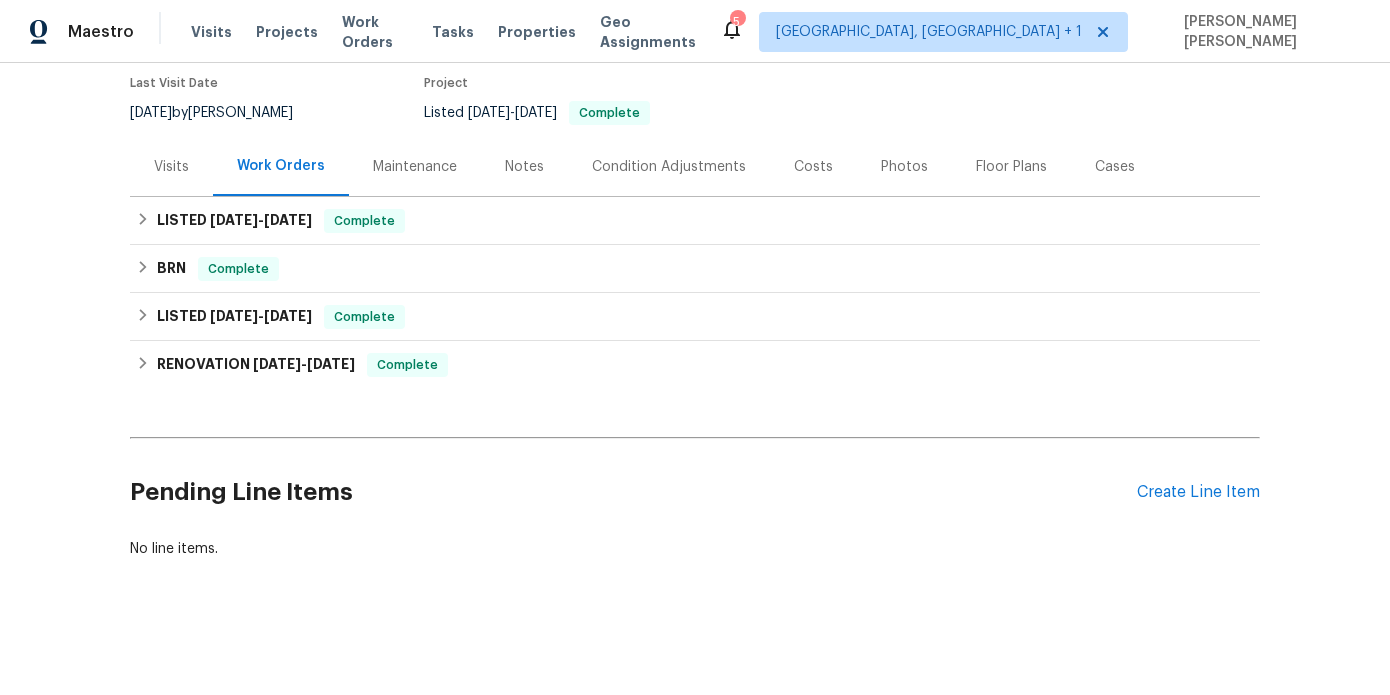 scroll, scrollTop: 162, scrollLeft: 0, axis: vertical 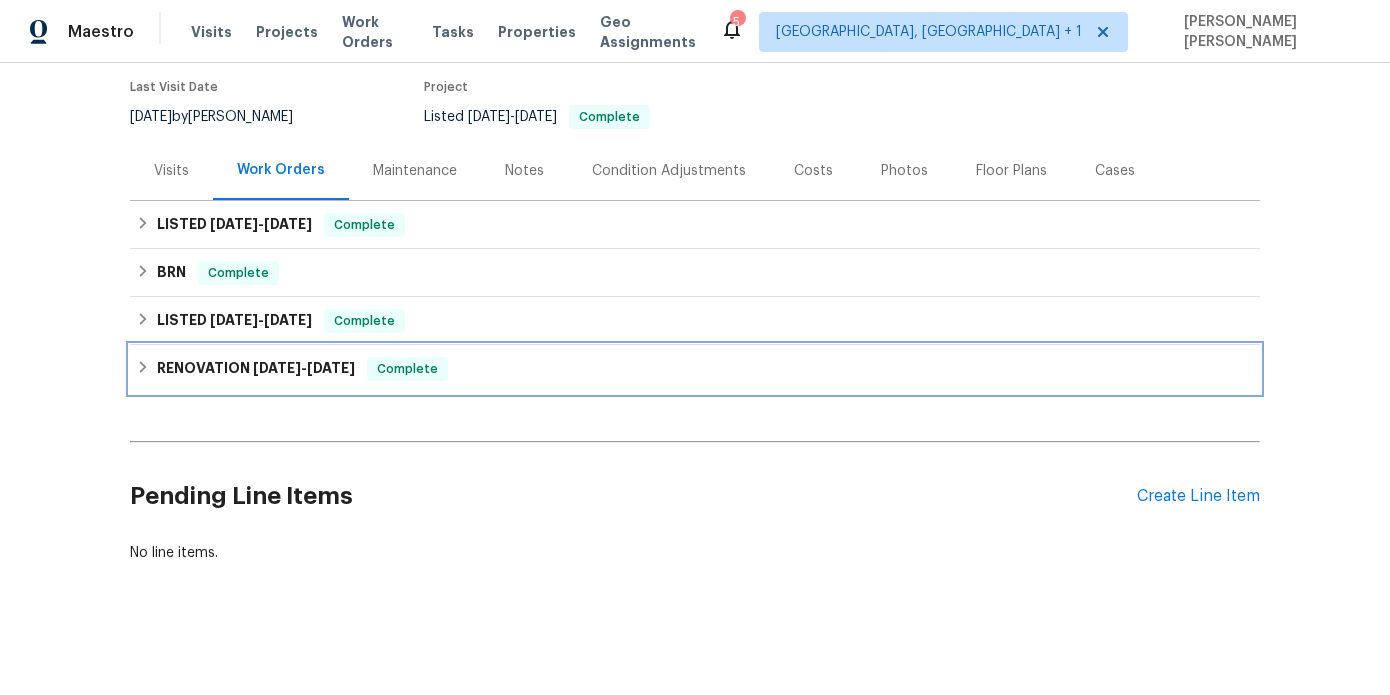 click on "RENOVATION   7/24/24  -  10/11/24" at bounding box center [256, 369] 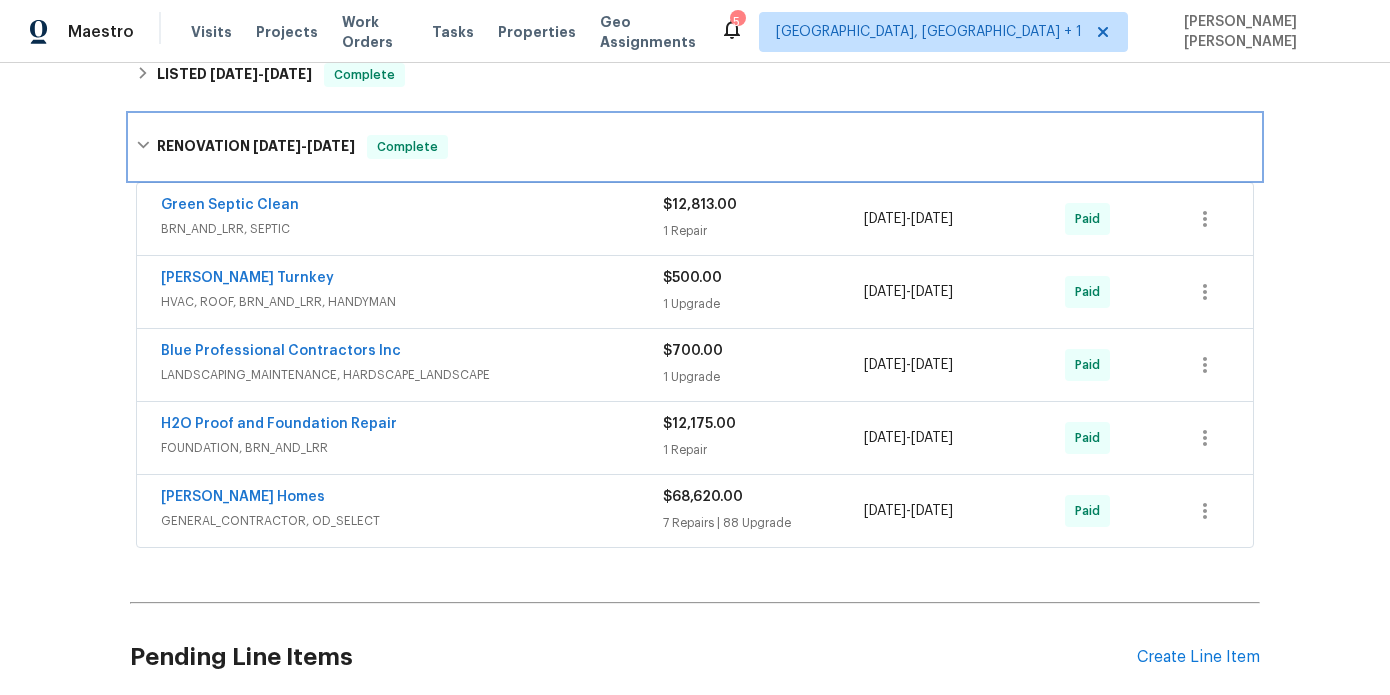 scroll, scrollTop: 409, scrollLeft: 0, axis: vertical 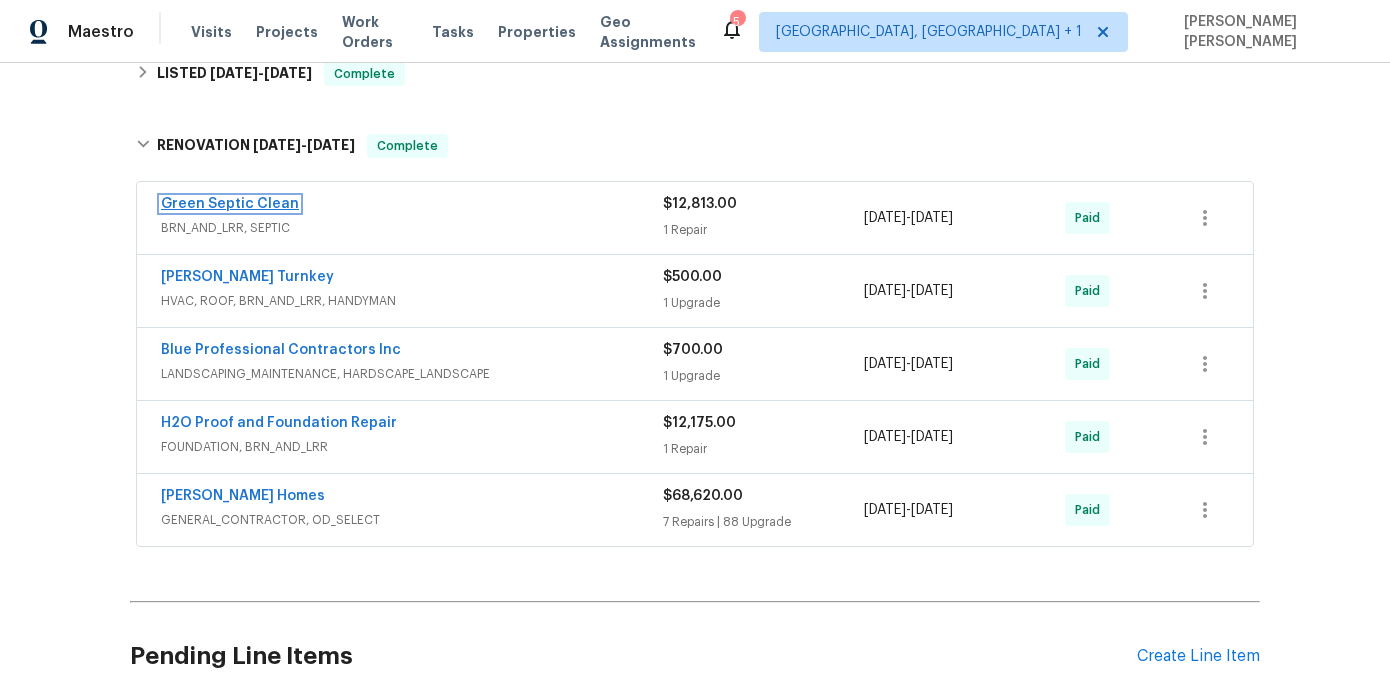 click on "Green Septic Clean" at bounding box center [230, 204] 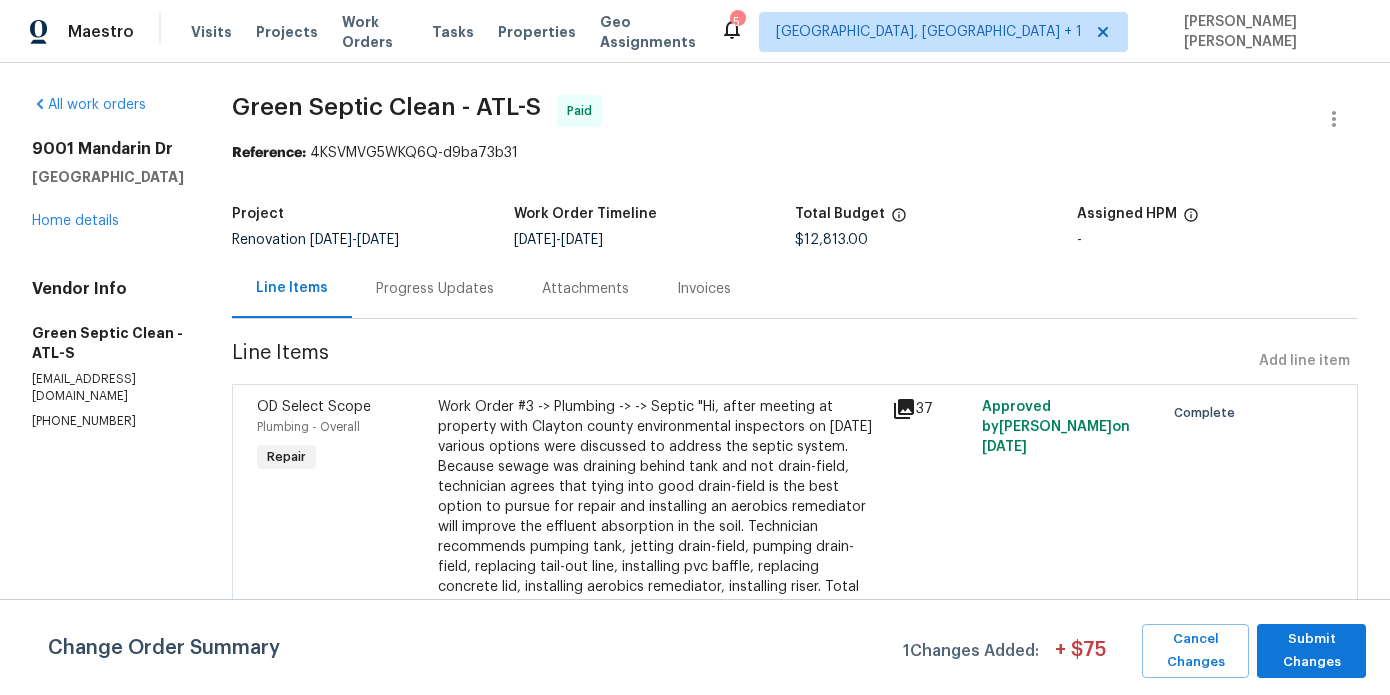 click on "Progress Updates" at bounding box center (435, 289) 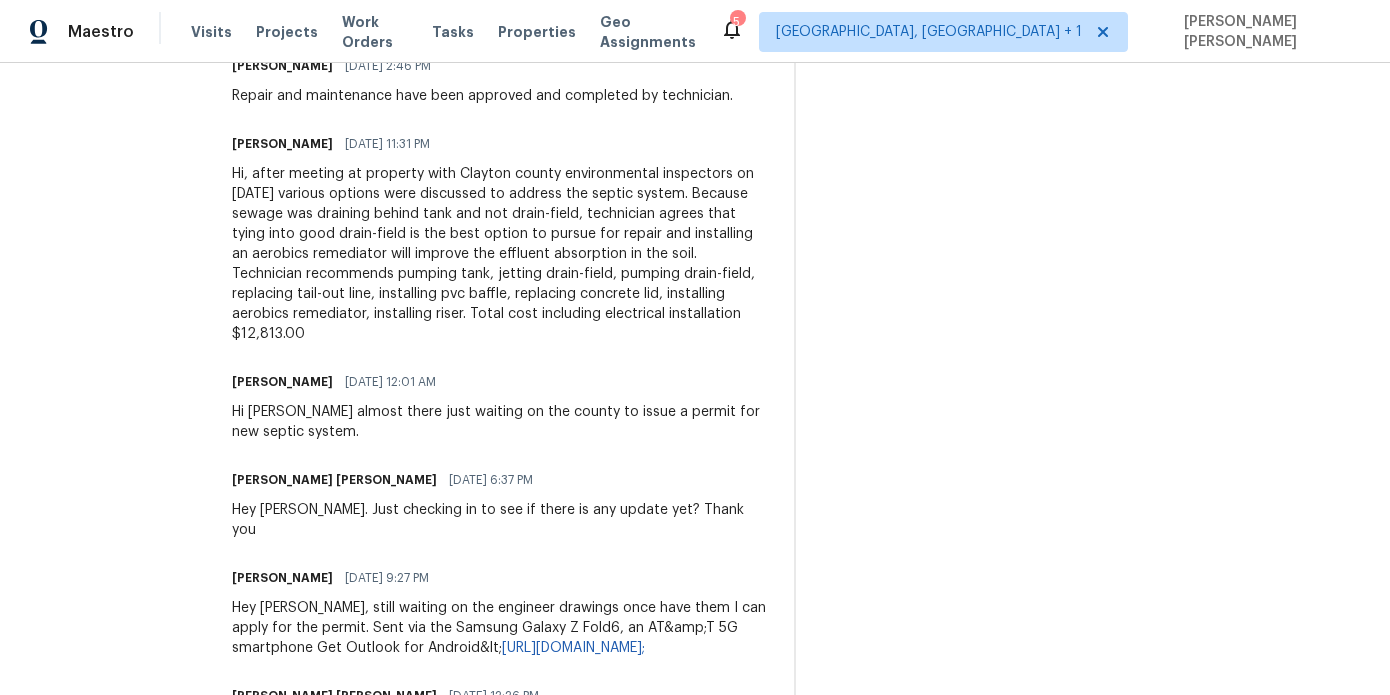 scroll, scrollTop: 1128, scrollLeft: 0, axis: vertical 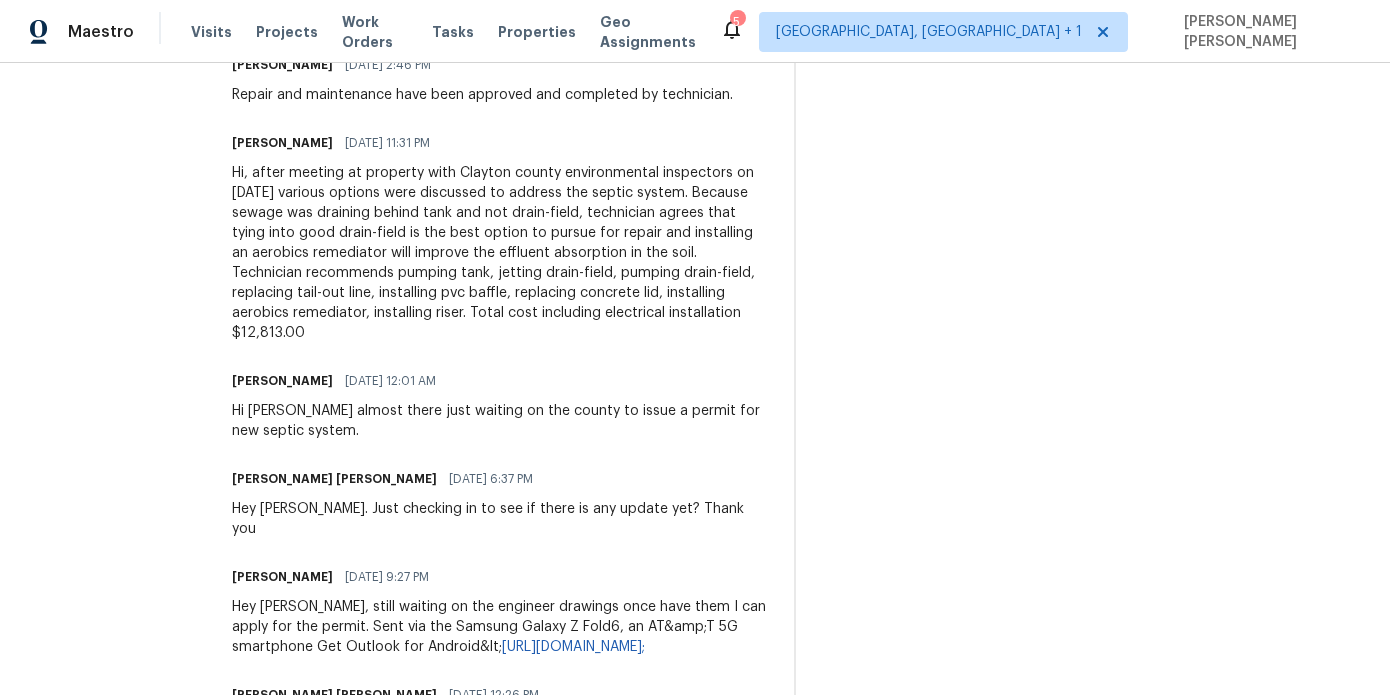 click on "Hi, after meeting at property with Clayton county environmental inspectors on 11/15/24 various options were discussed to address the septic system. Because sewage was draining behind tank and not drain-field, technician agrees that tying into good drain-field is the best option to pursue for repair and installing an aerobics  remediator will improve the effluent absorption in the soil. Technician recommends pumping tank, jetting drain-field, pumping drain-field, replacing tail-out line, installing pvc baffle, replacing concrete lid, installing aerobics remediator, installing riser. Total cost including electrical installation $12,813.00" at bounding box center (501, 253) 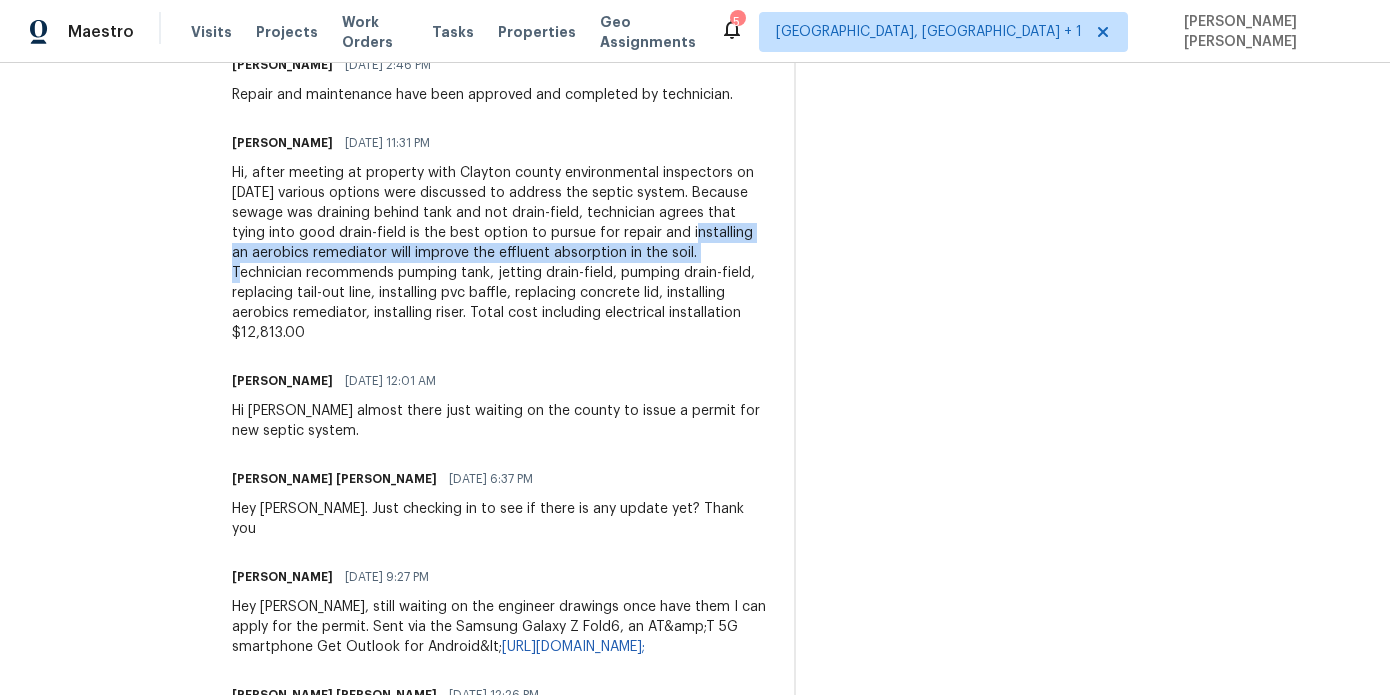 drag, startPoint x: 719, startPoint y: 246, endPoint x: 703, endPoint y: 224, distance: 27.202942 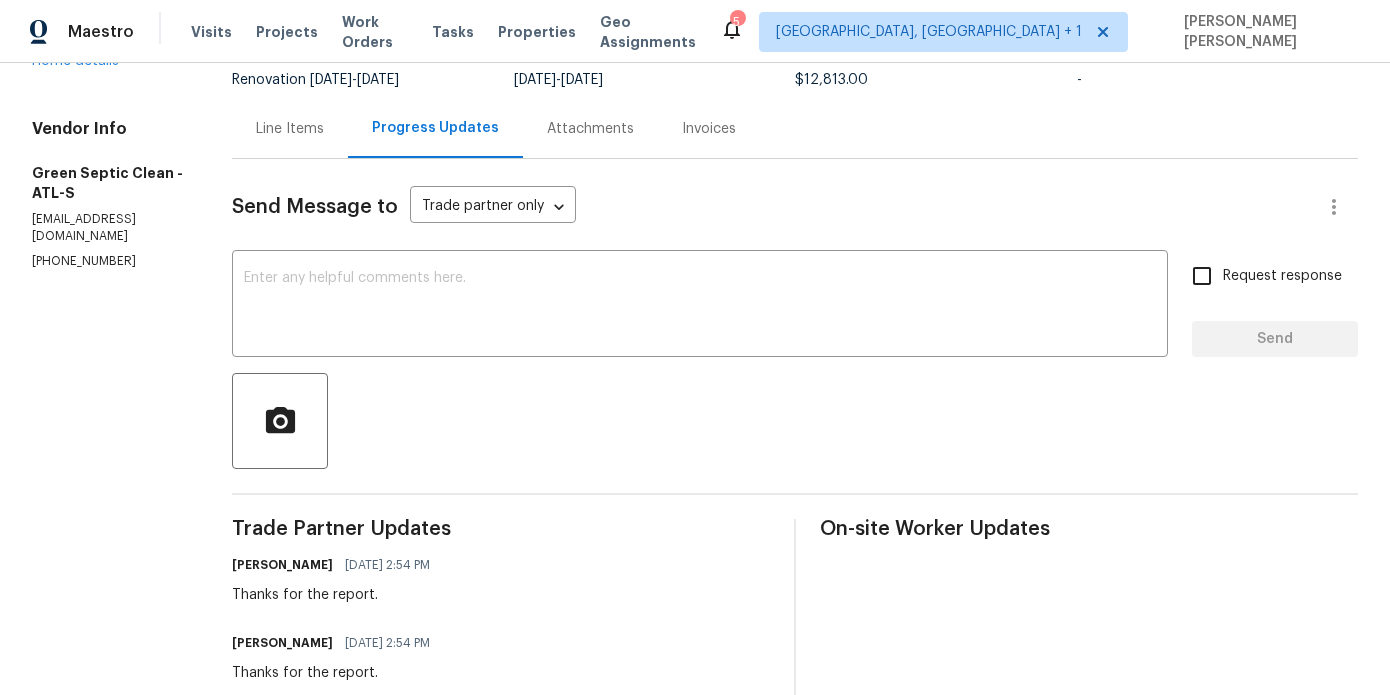 scroll, scrollTop: 0, scrollLeft: 0, axis: both 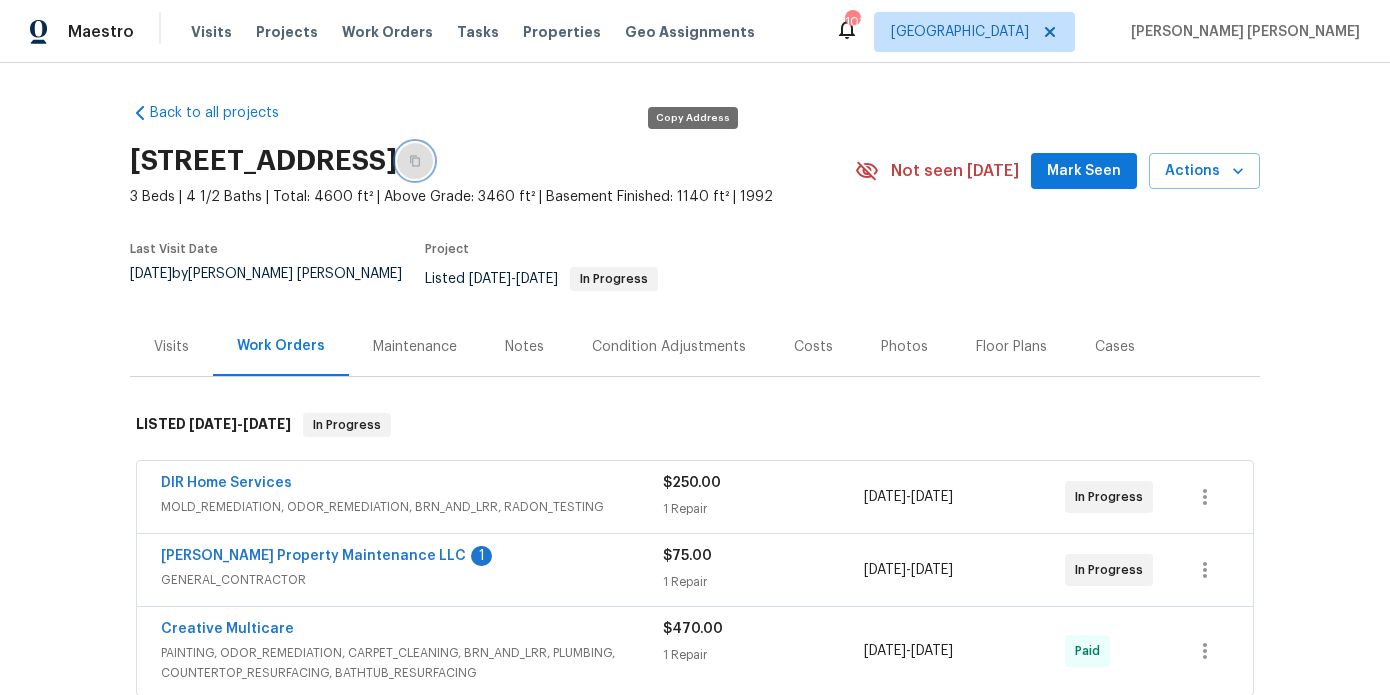 click 